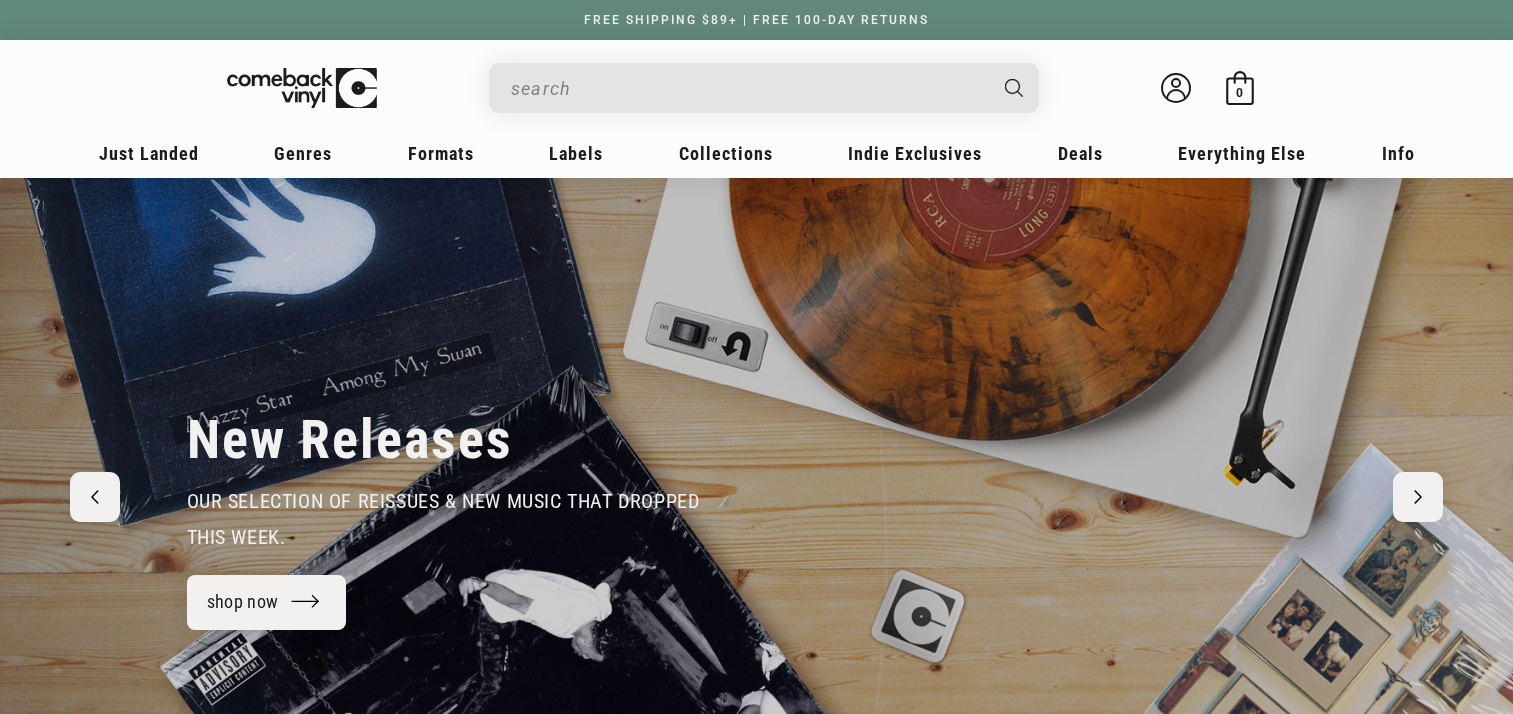 scroll, scrollTop: 0, scrollLeft: 0, axis: both 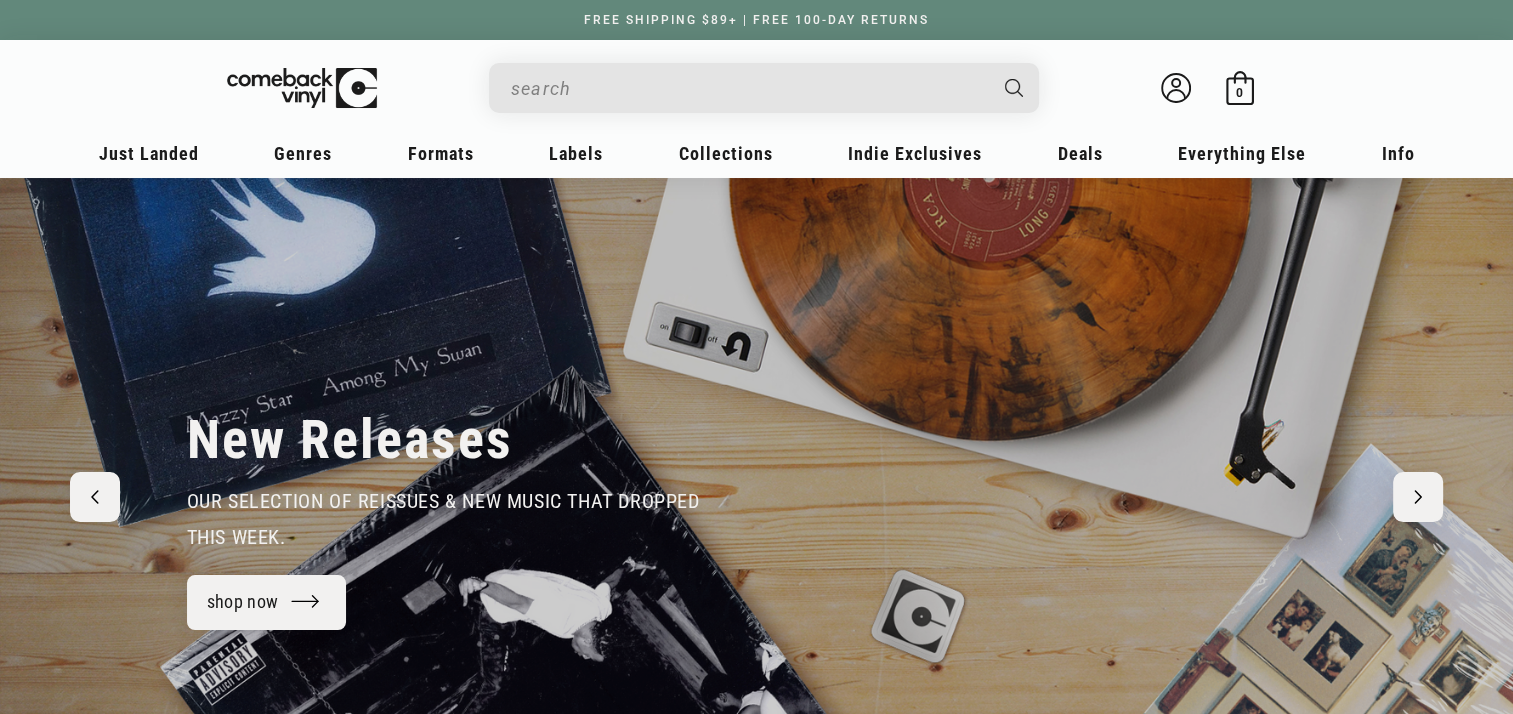 click at bounding box center [748, 88] 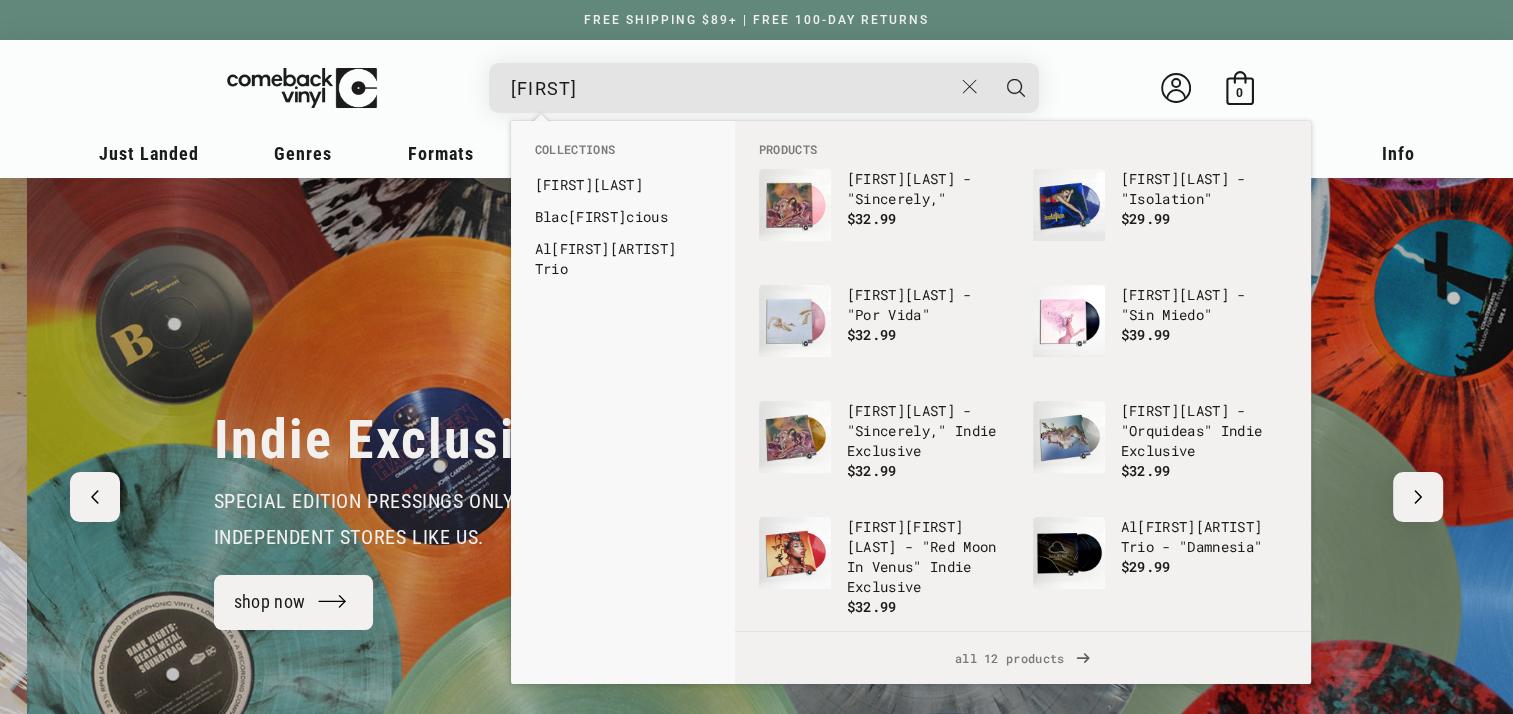 scroll, scrollTop: 0, scrollLeft: 1512, axis: horizontal 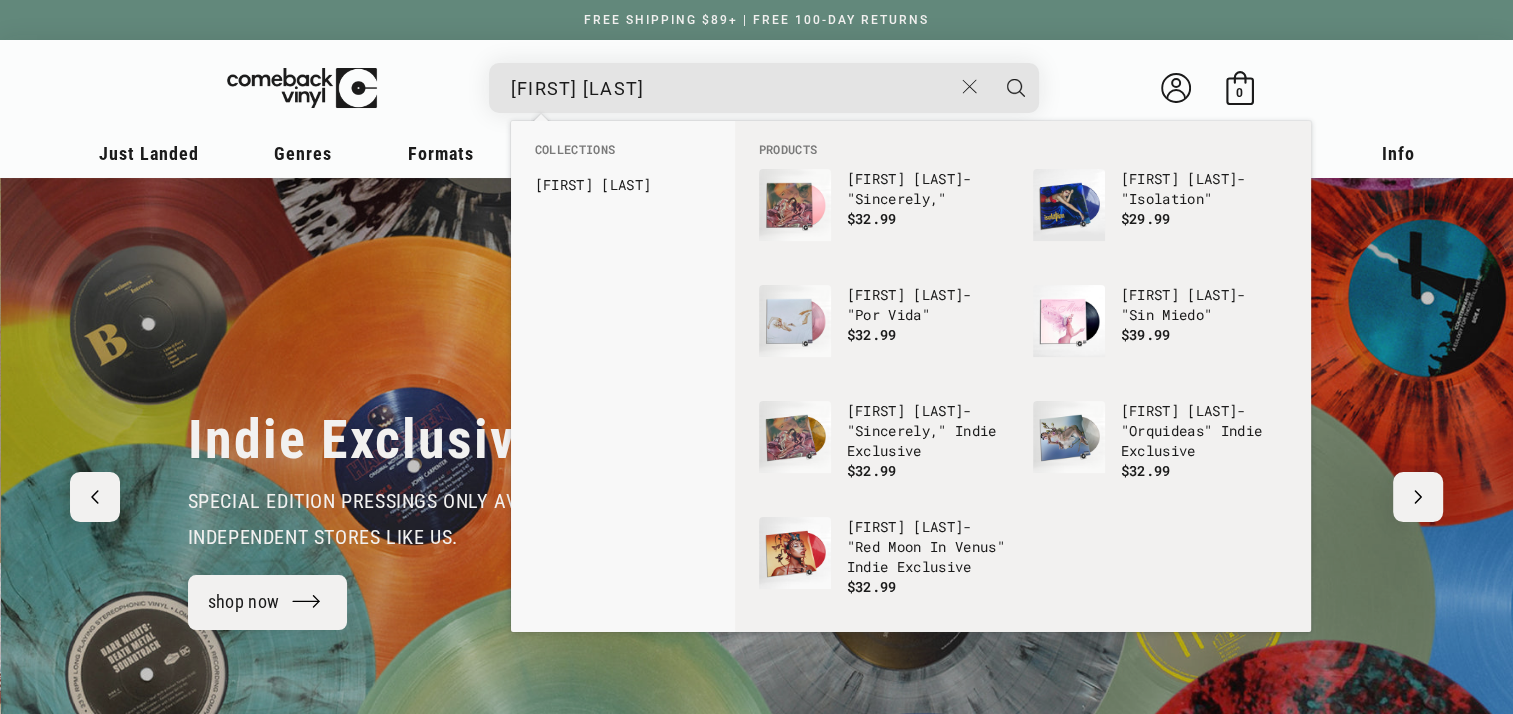 type on "kali uchis" 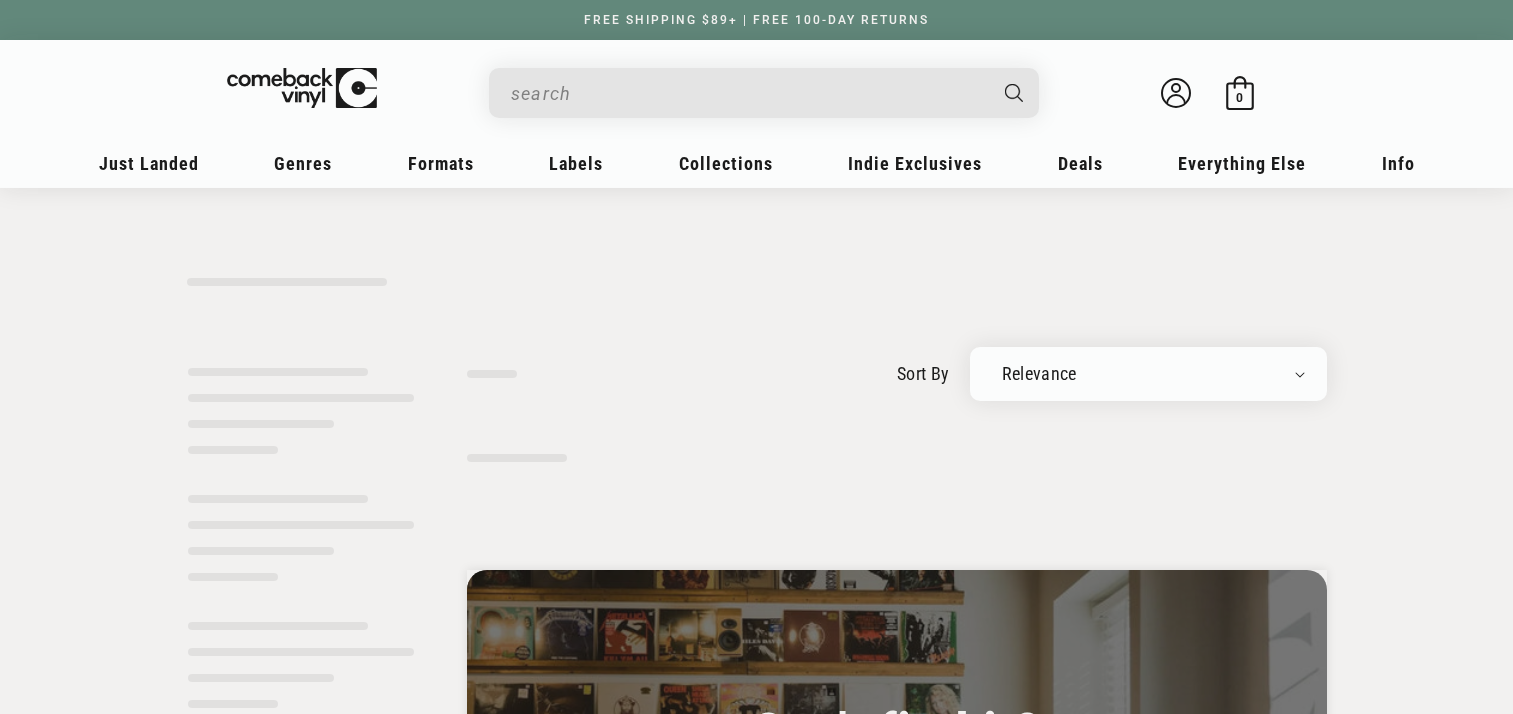 scroll, scrollTop: 0, scrollLeft: 0, axis: both 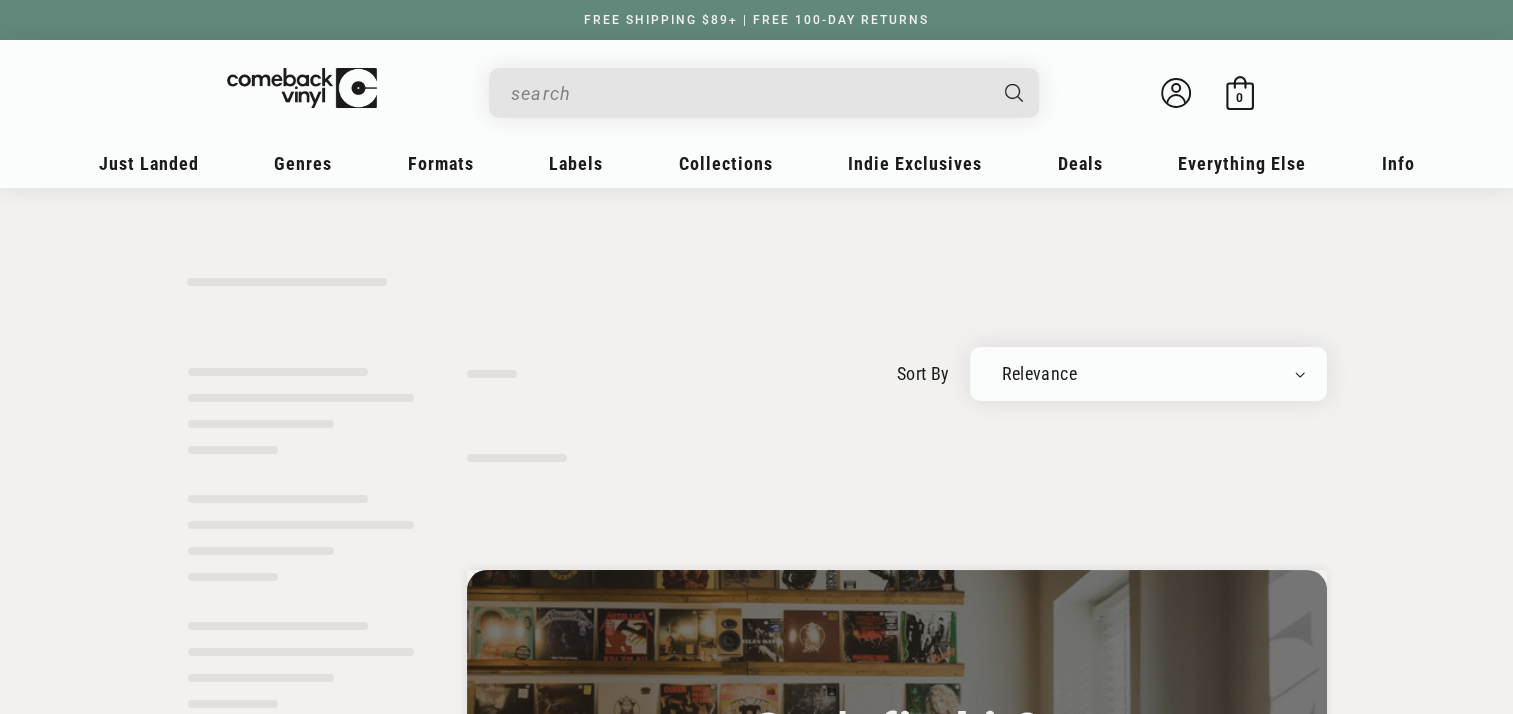 type on "kali uchis" 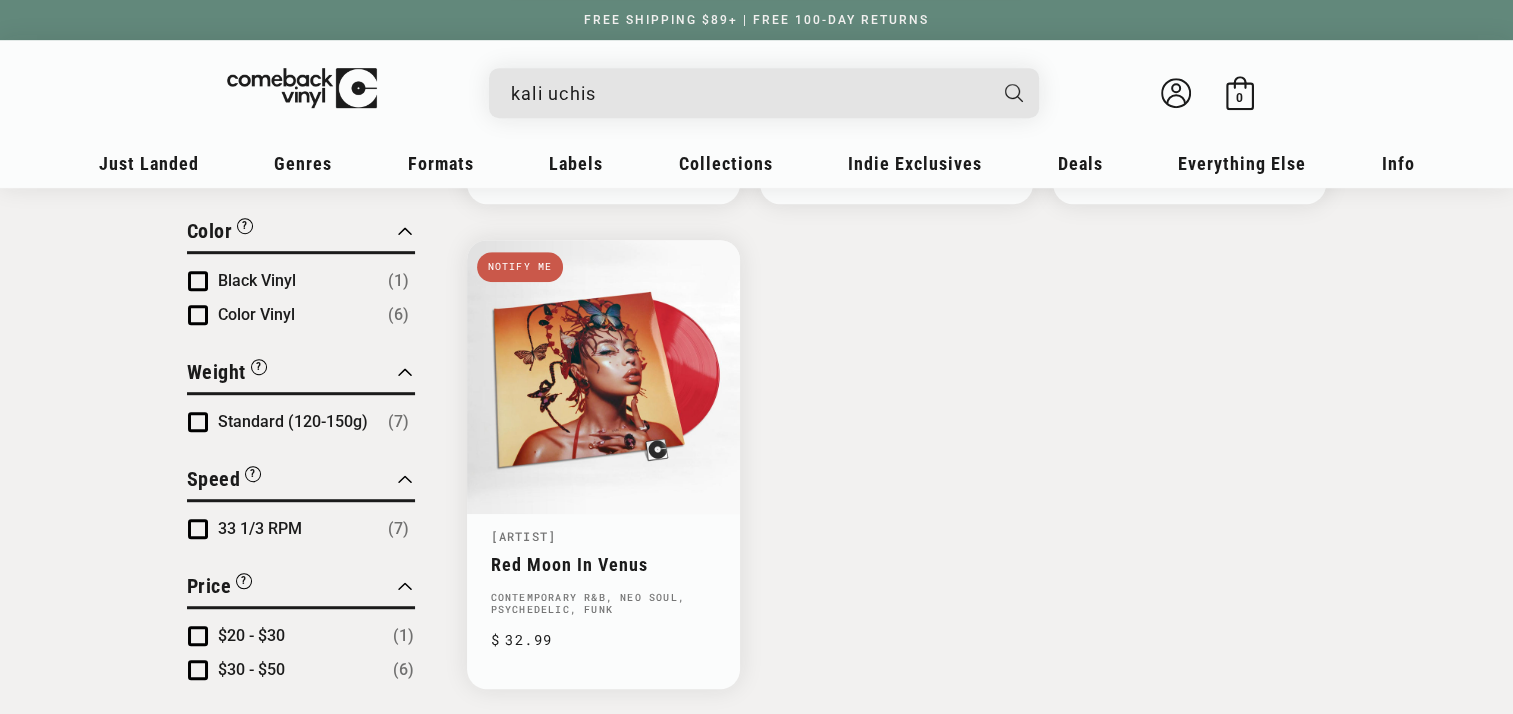 scroll, scrollTop: 1151, scrollLeft: 0, axis: vertical 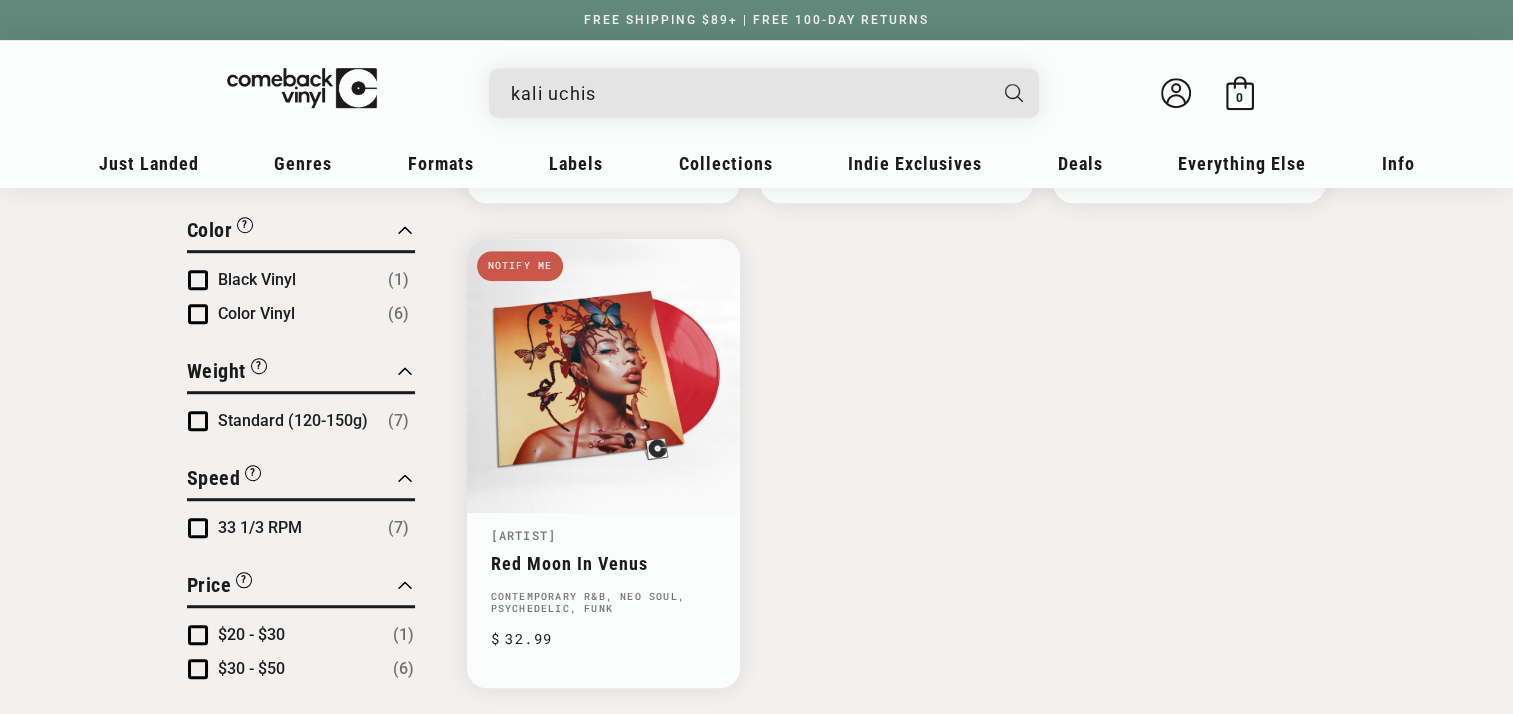 click on "[ARTIST] [ARTIST]" at bounding box center (748, 93) 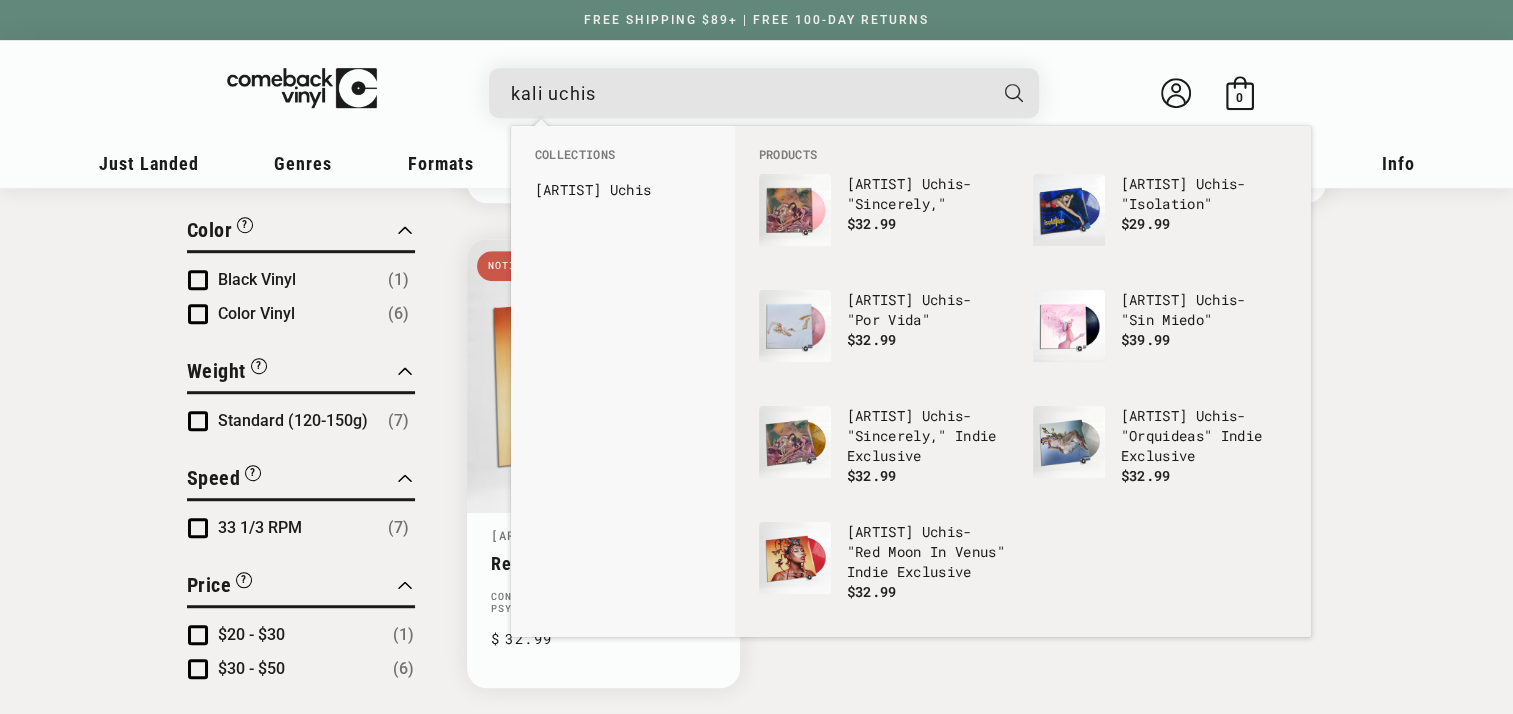 drag, startPoint x: 798, startPoint y: 94, endPoint x: 470, endPoint y: 86, distance: 328.09753 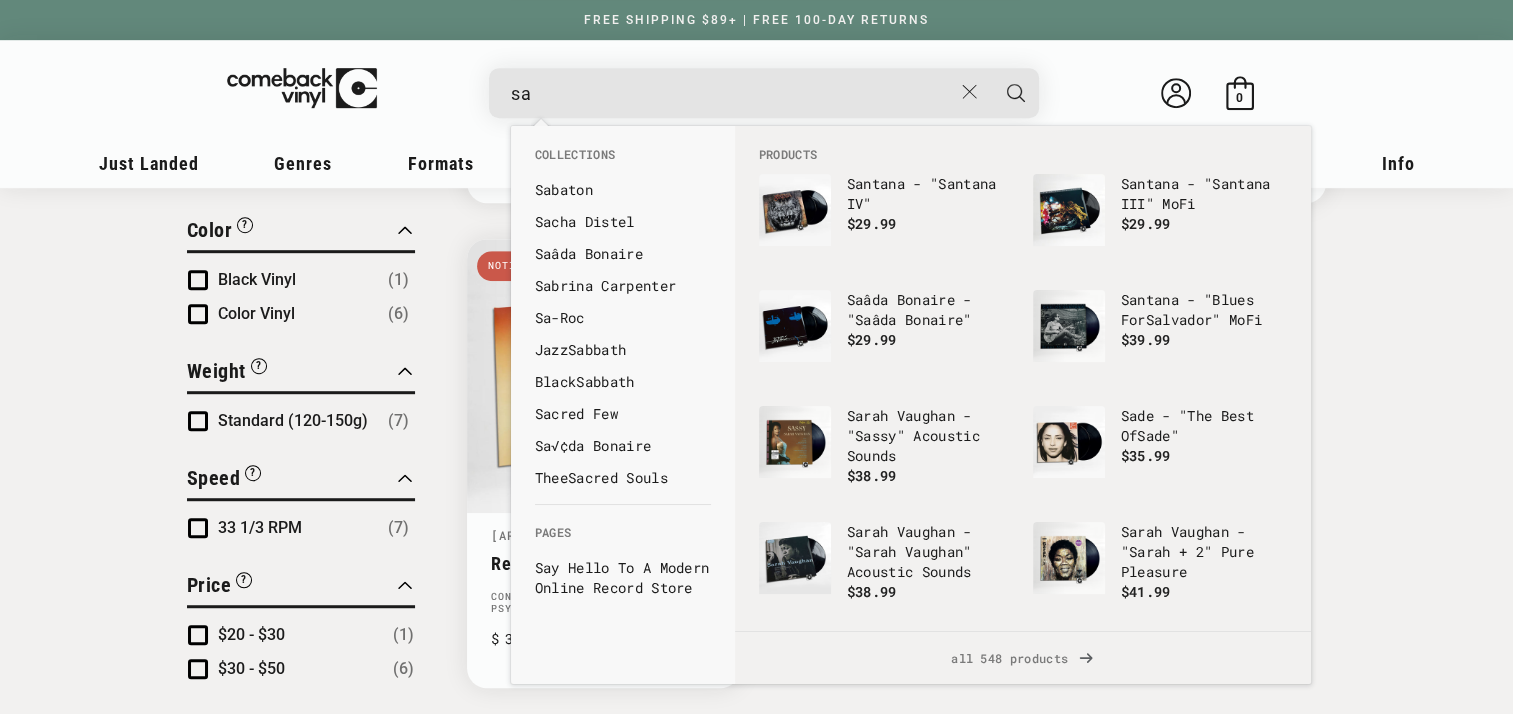 click on "sa" at bounding box center (731, 93) 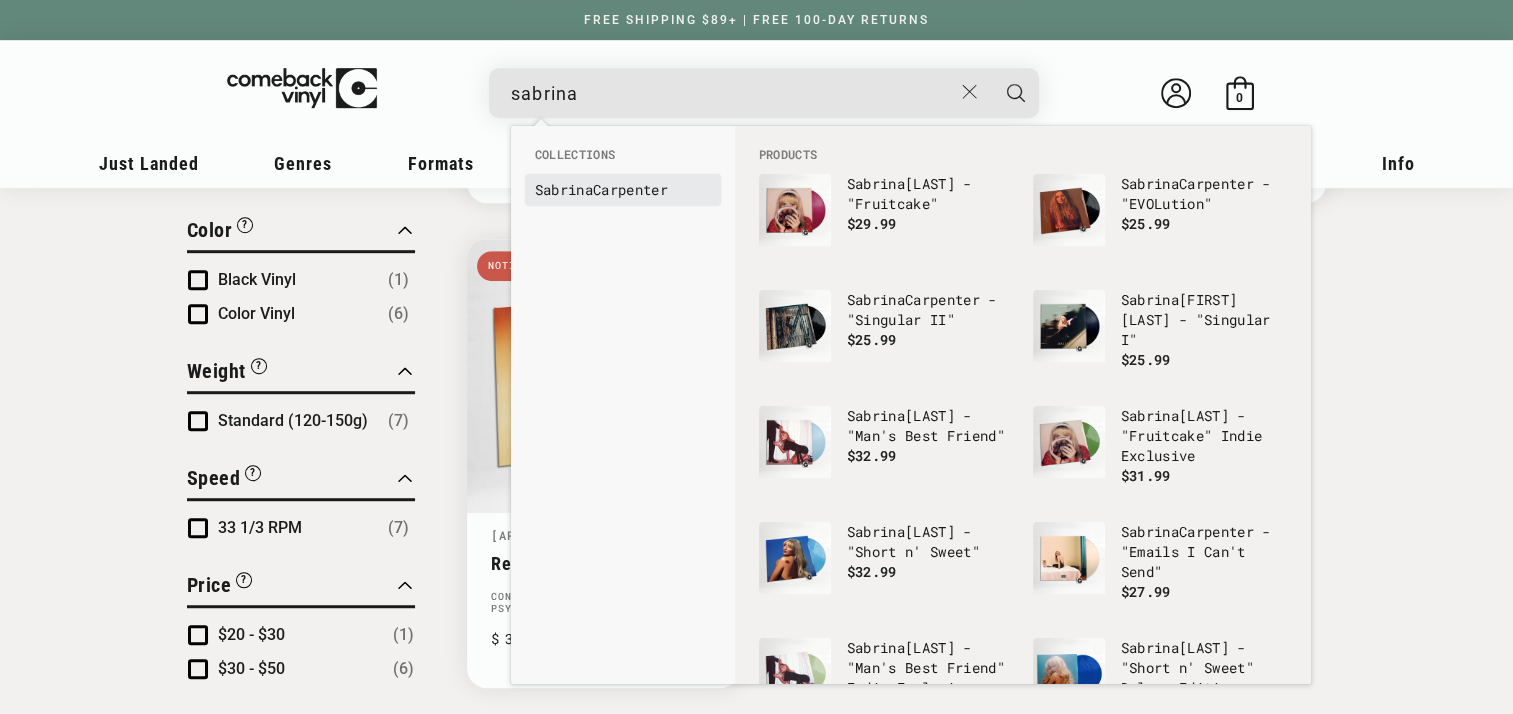 type on "sabrina" 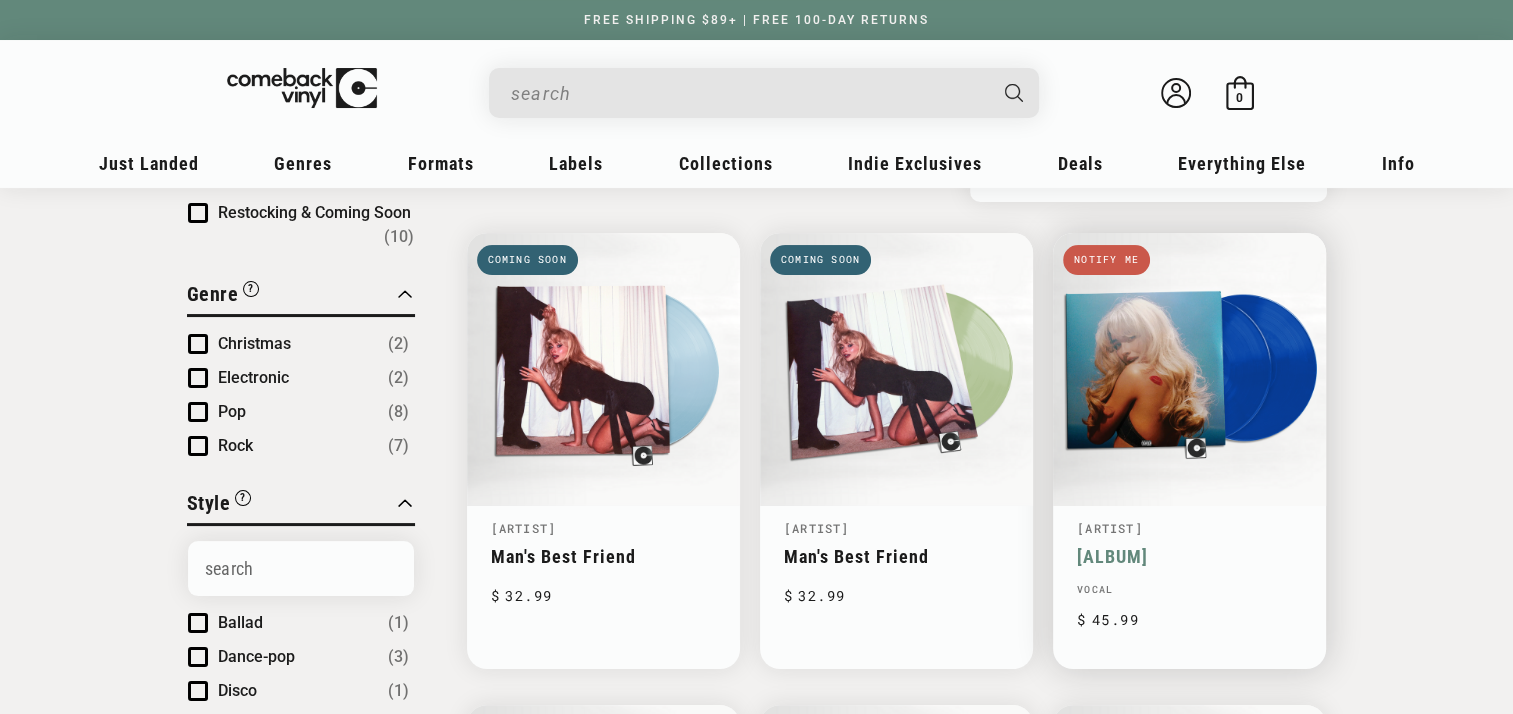scroll, scrollTop: 0, scrollLeft: 0, axis: both 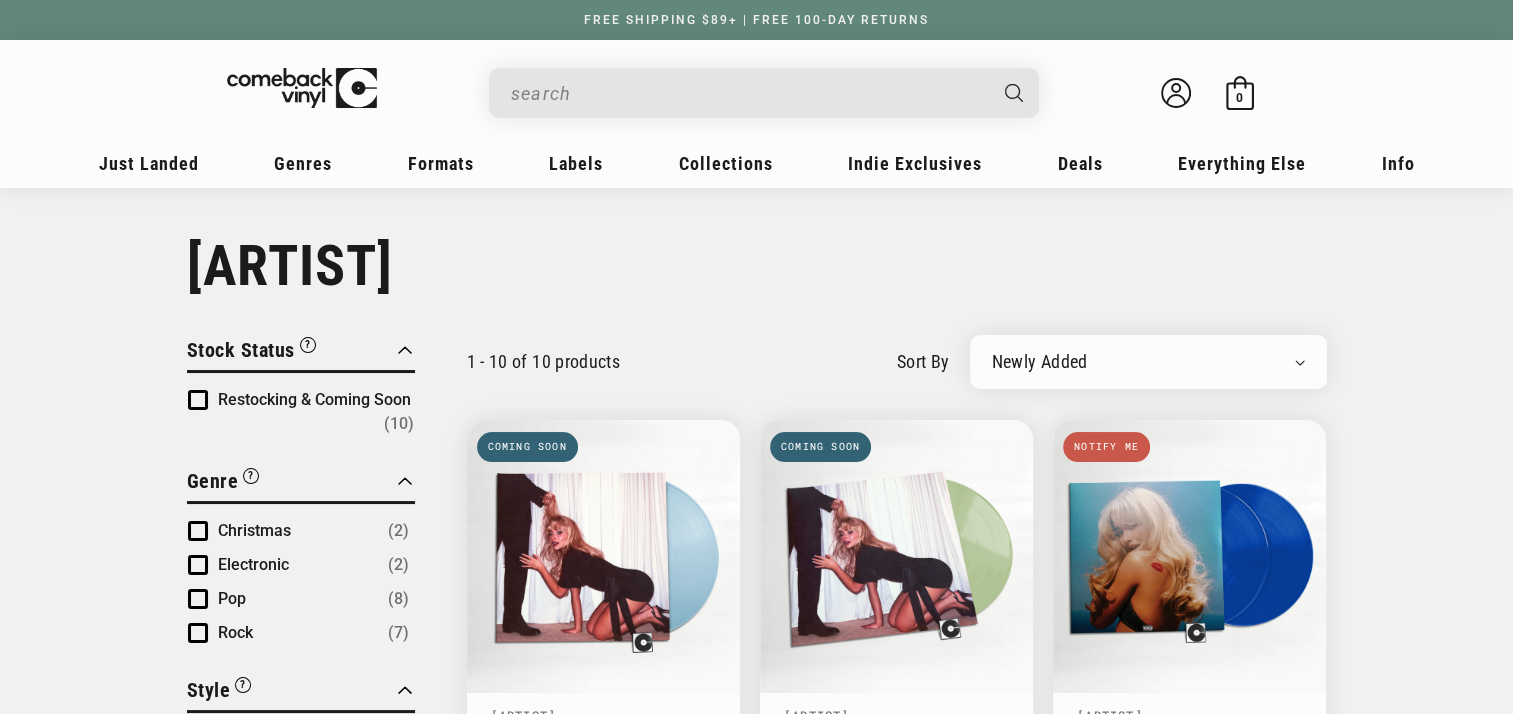 click at bounding box center (748, 93) 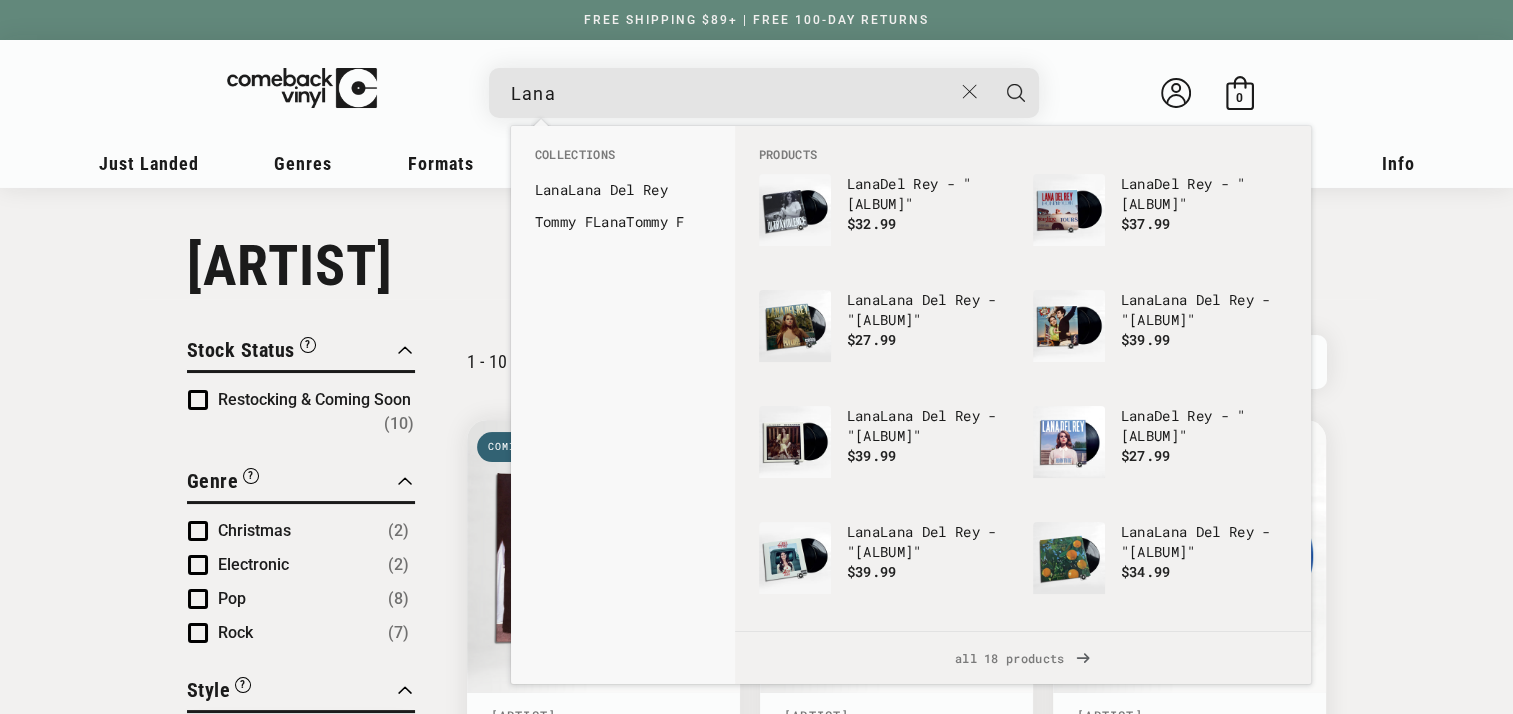 drag, startPoint x: 603, startPoint y: 187, endPoint x: 533, endPoint y: 178, distance: 70.5762 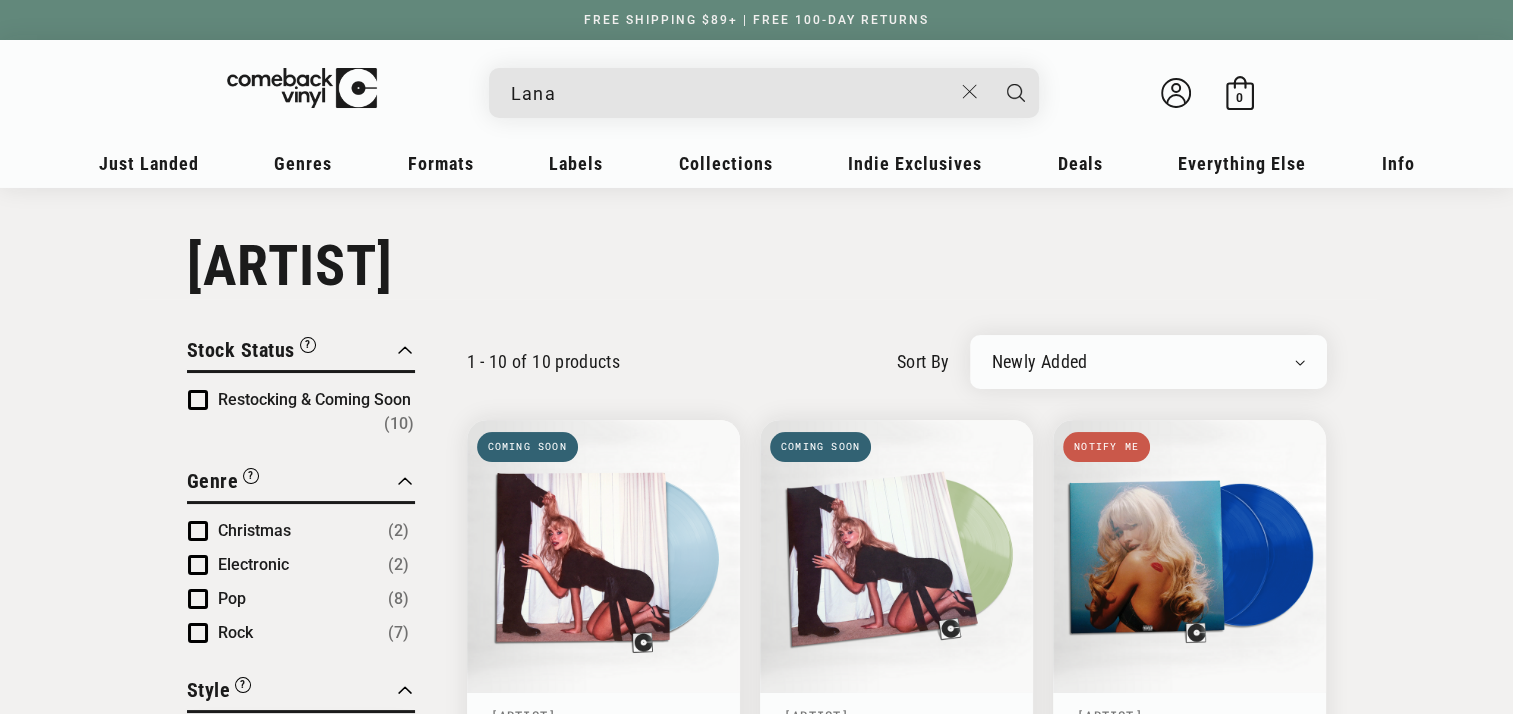 click on "lana" at bounding box center (731, 93) 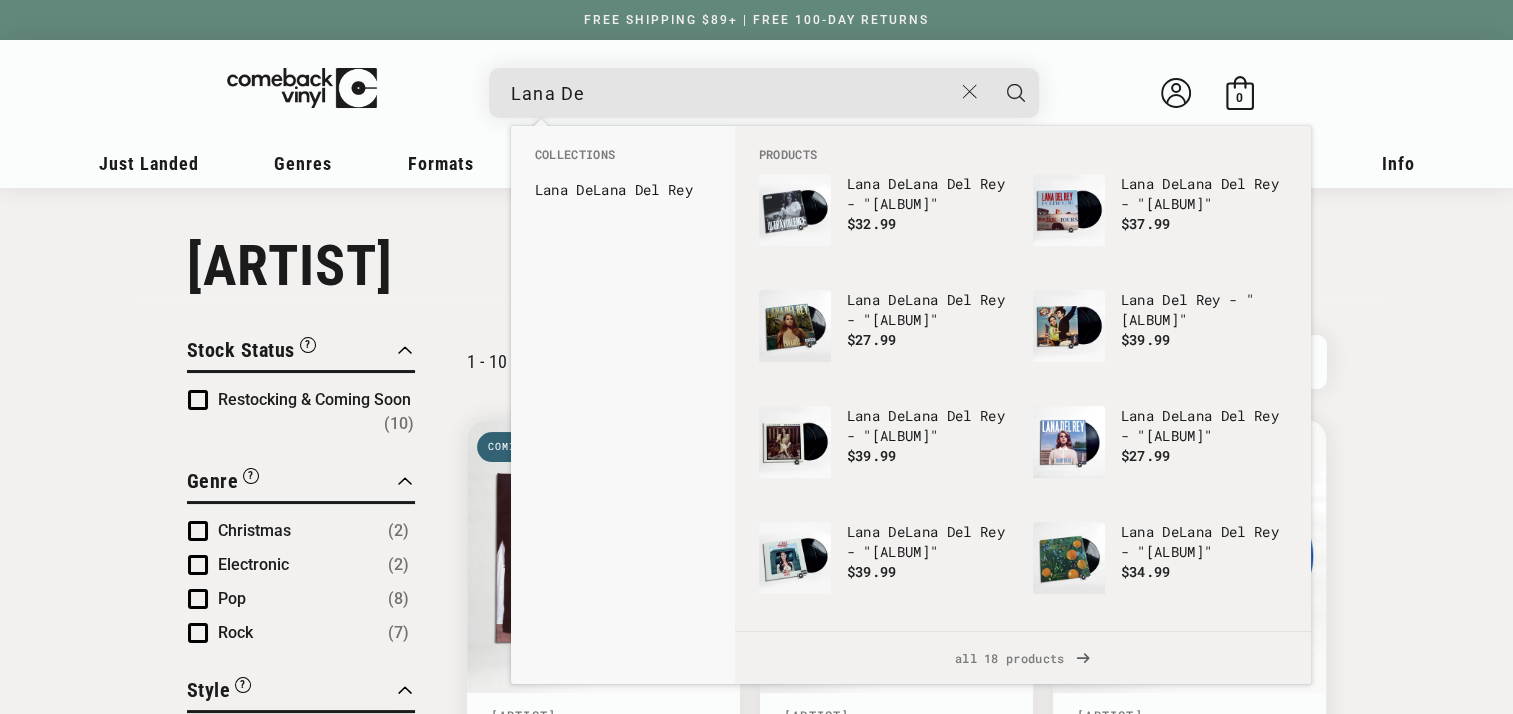 click on "Collections" at bounding box center [623, 160] 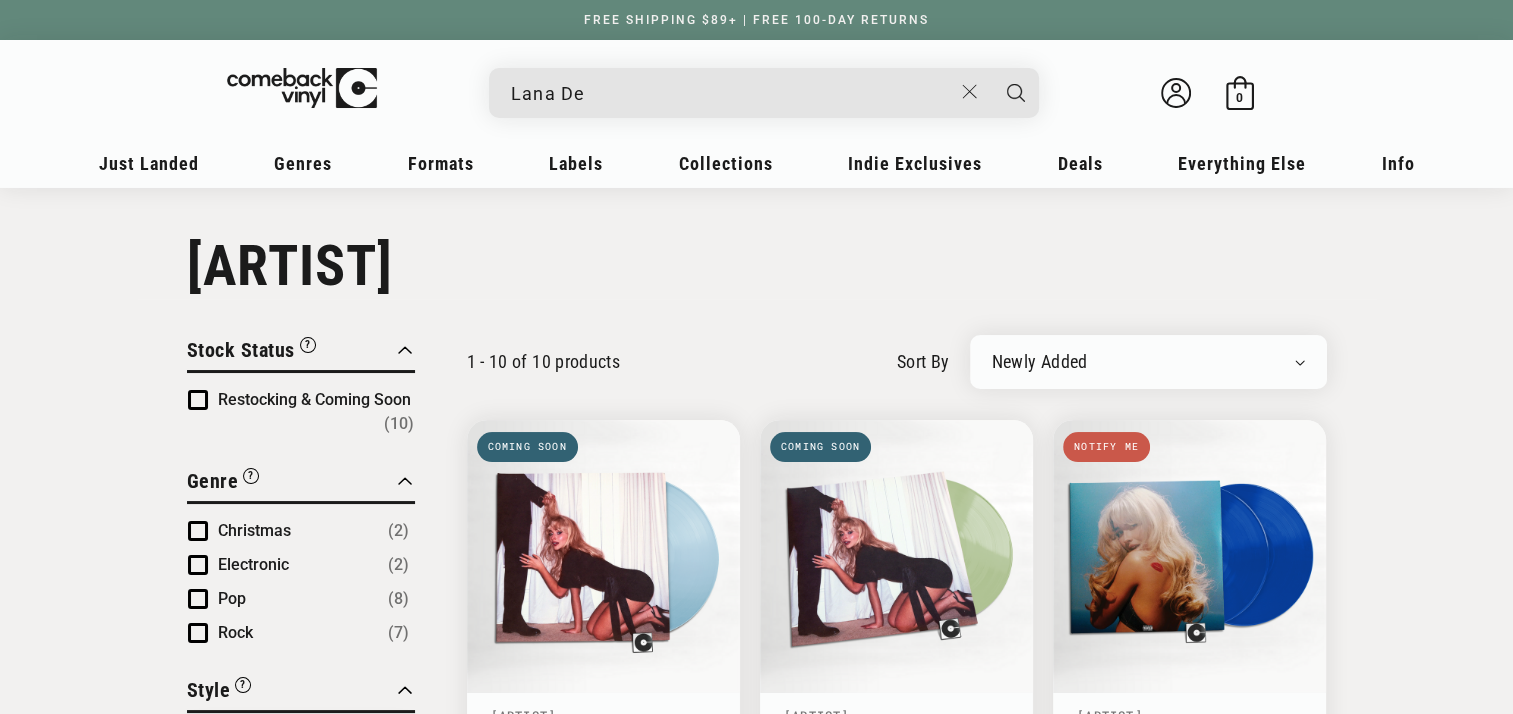 click on "lana de" at bounding box center [731, 93] 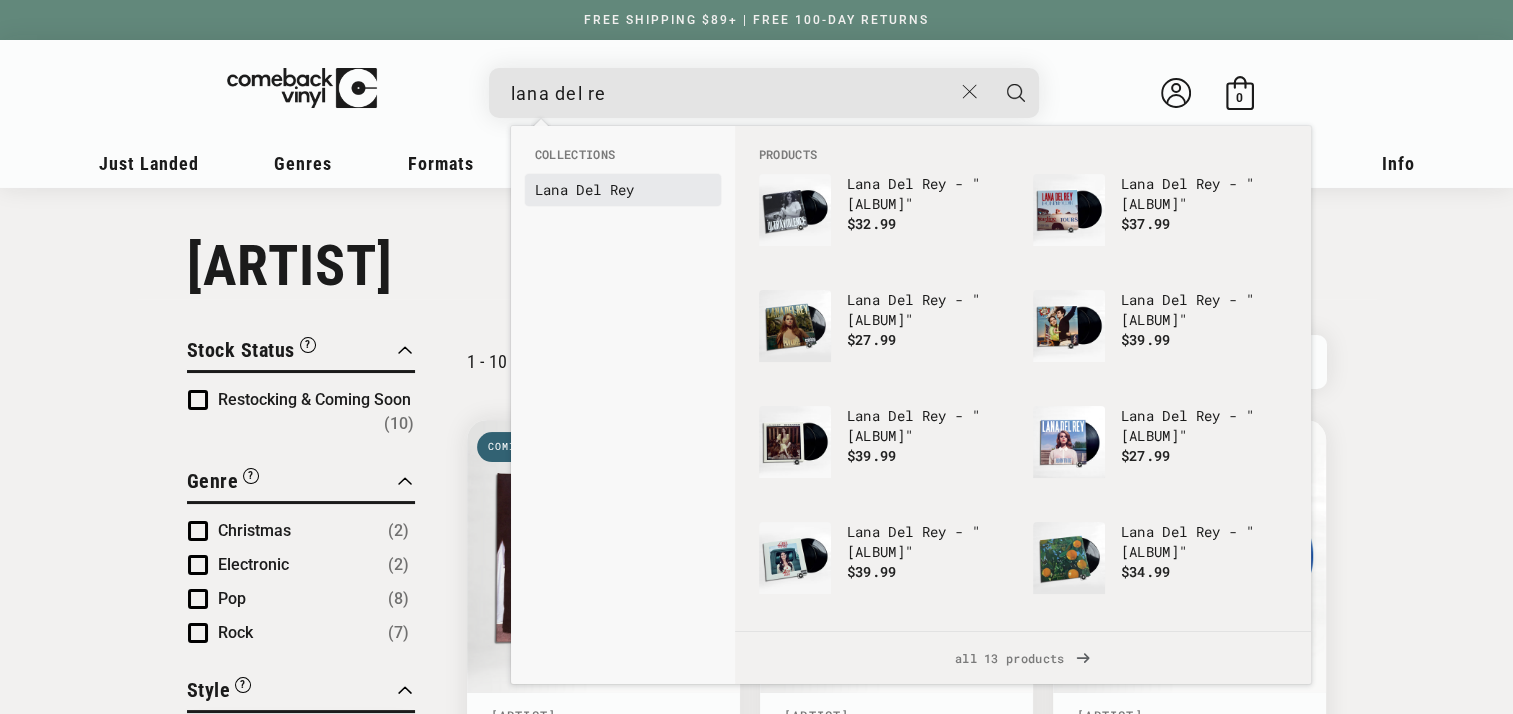 click on "Lana   Del   Re y" at bounding box center (623, 190) 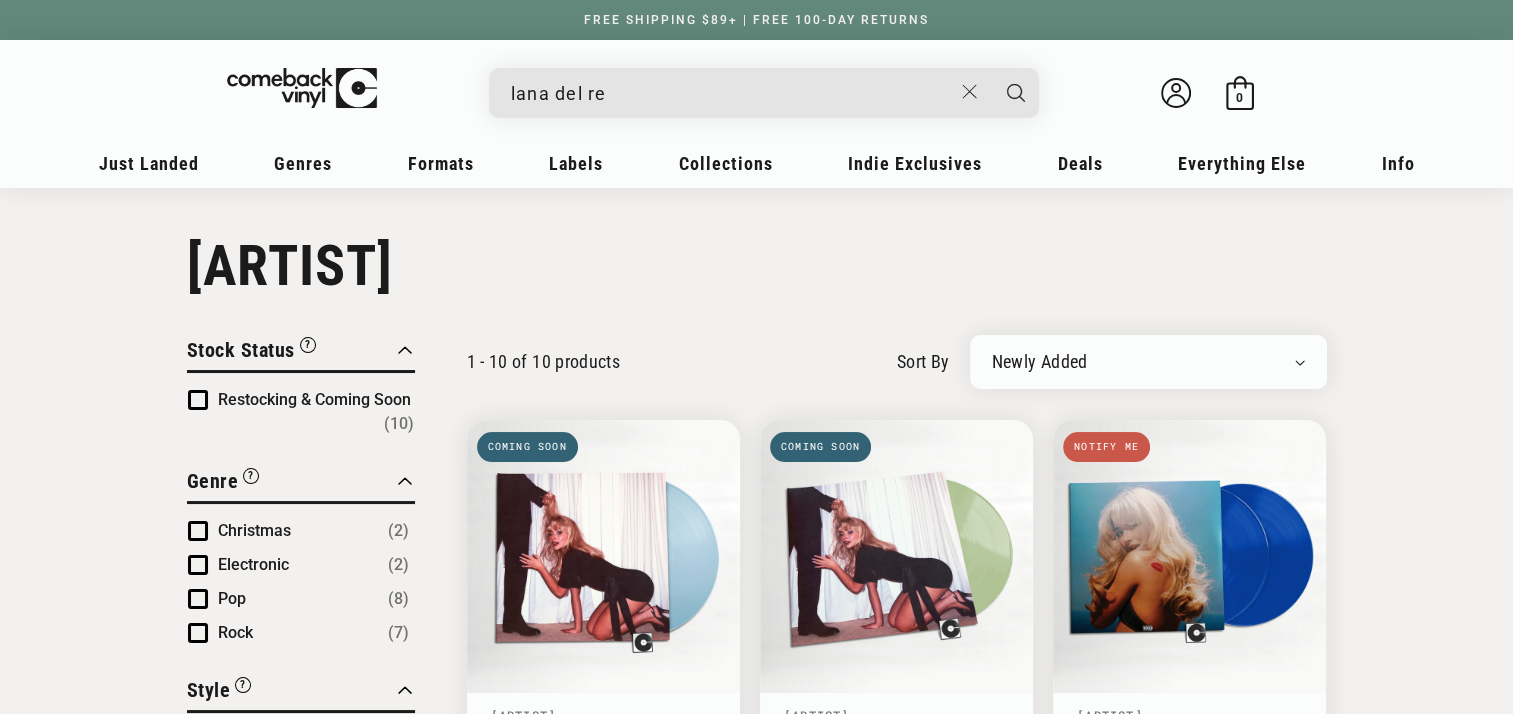 click on "lana del re" at bounding box center [731, 93] 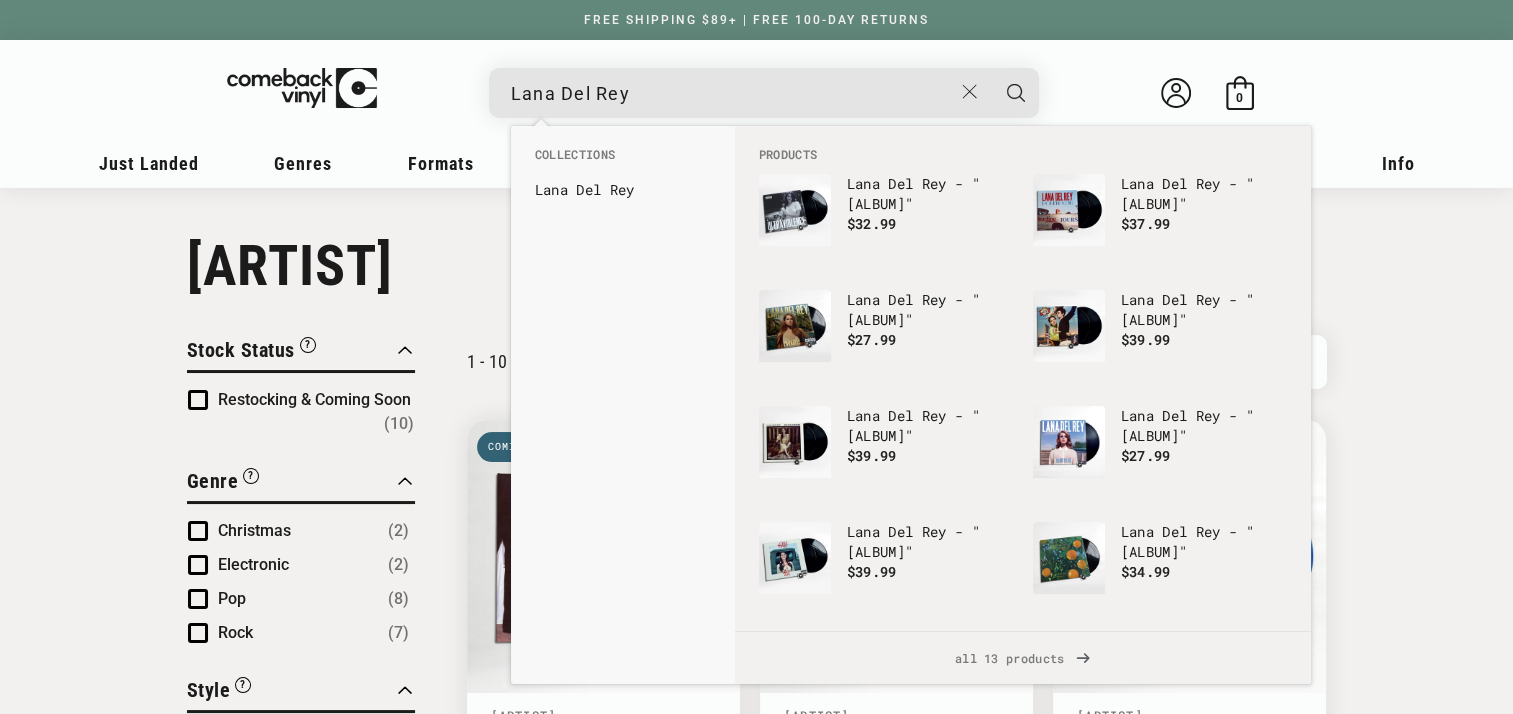 type on "[ARTIST]" 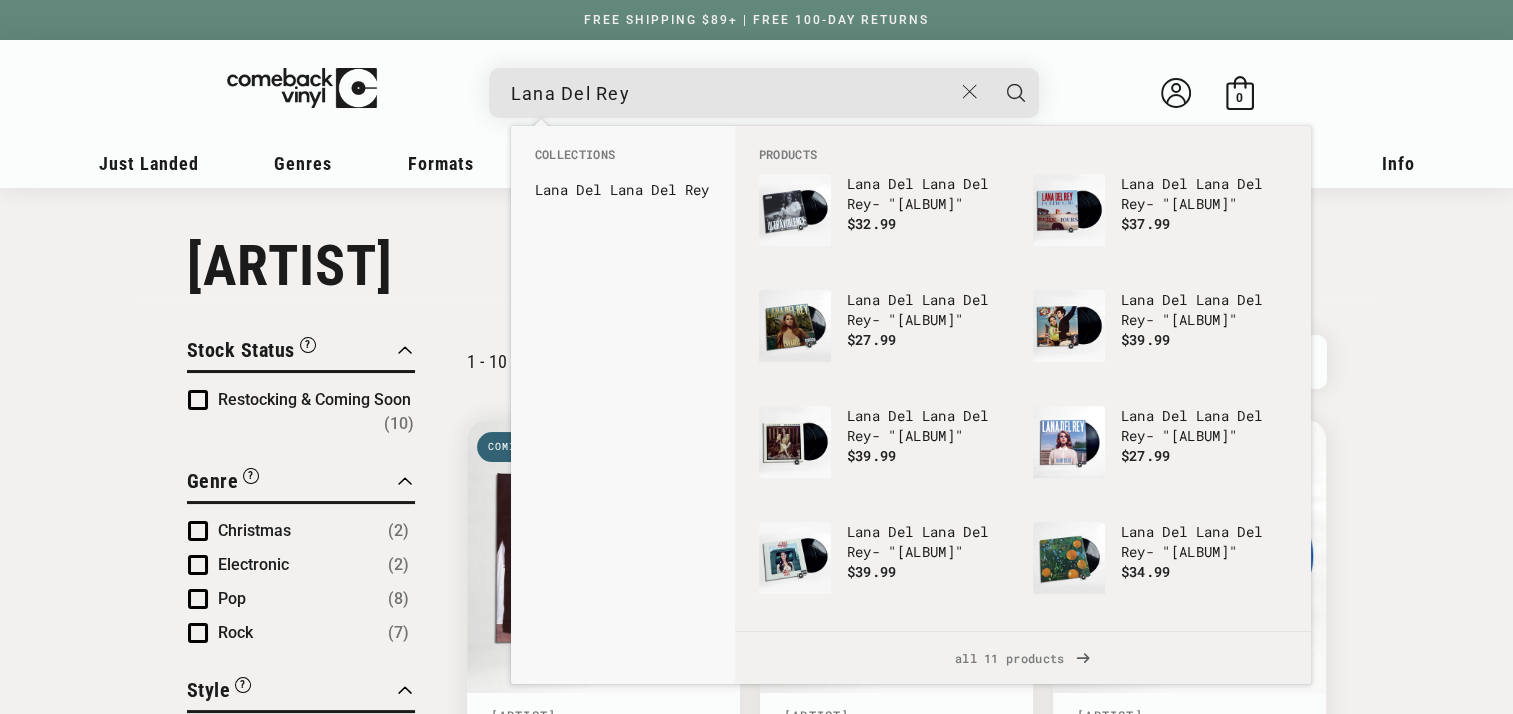 click at bounding box center (1016, 93) 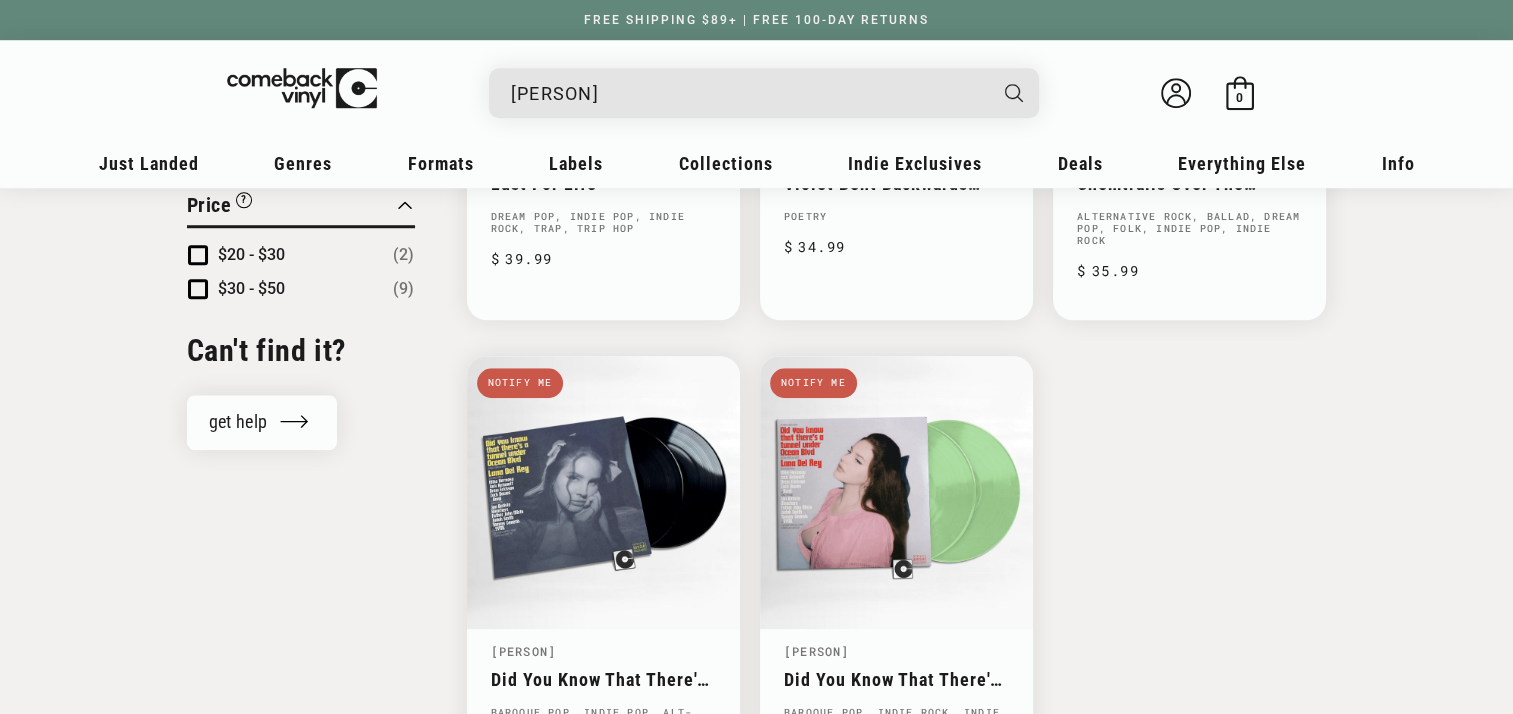 scroll, scrollTop: 1482, scrollLeft: 0, axis: vertical 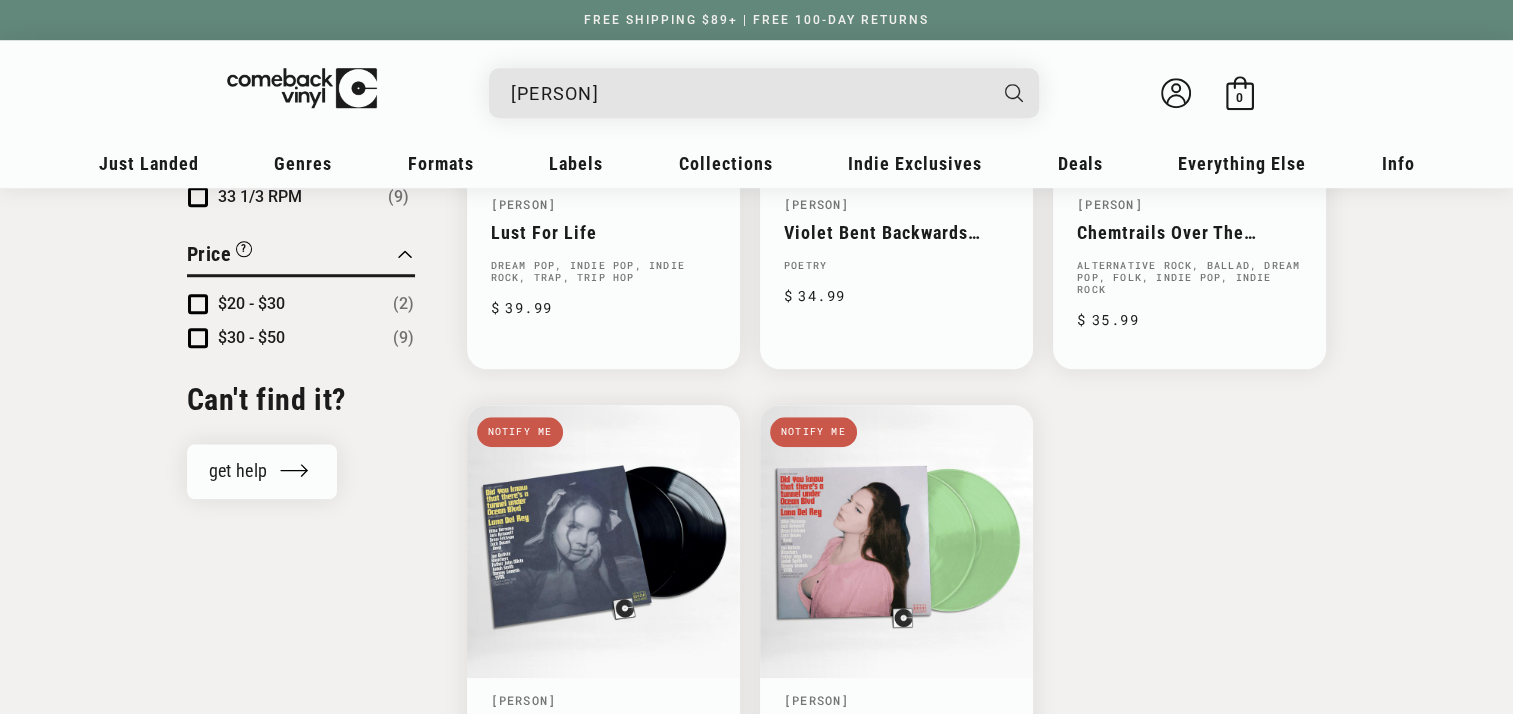 click on "lana del rey" at bounding box center (748, 93) 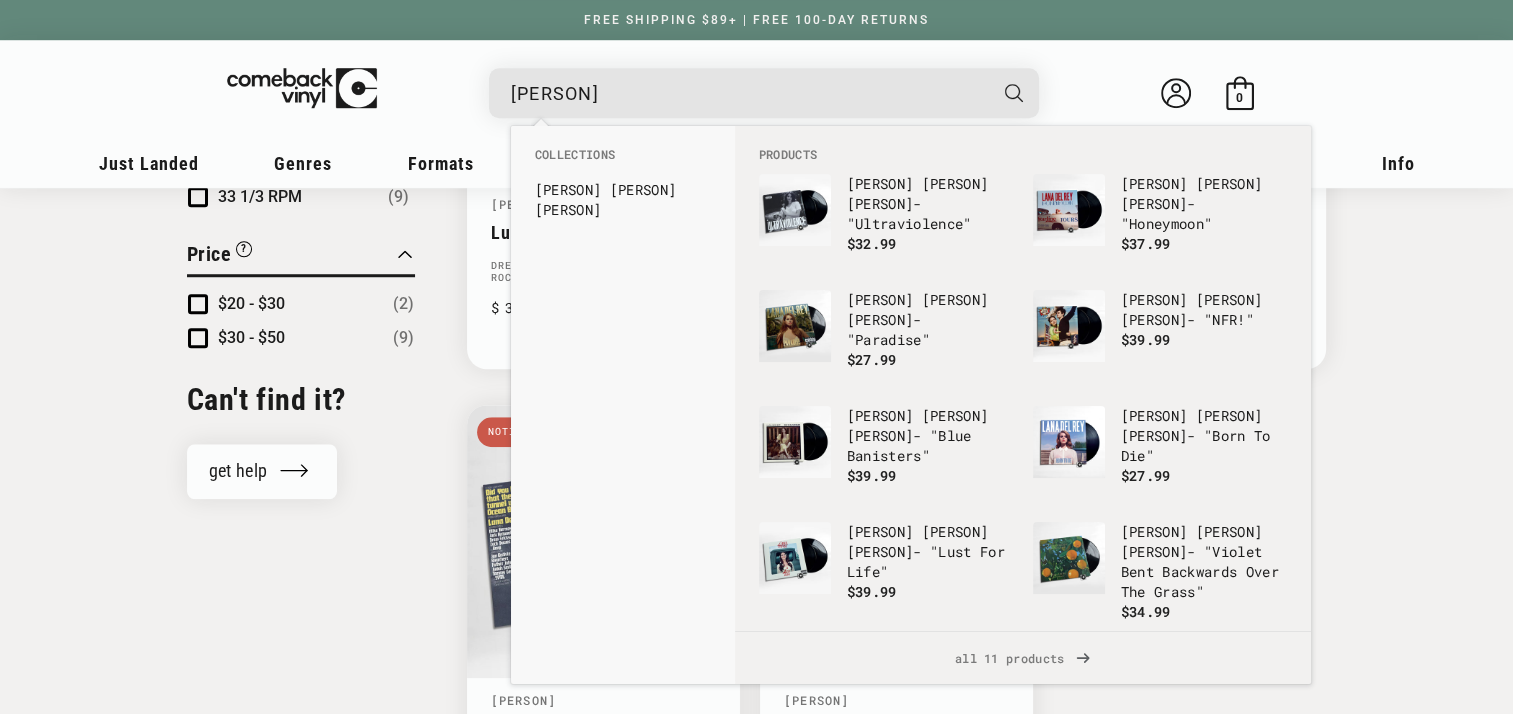 drag, startPoint x: 943, startPoint y: 92, endPoint x: 532, endPoint y: 102, distance: 411.12164 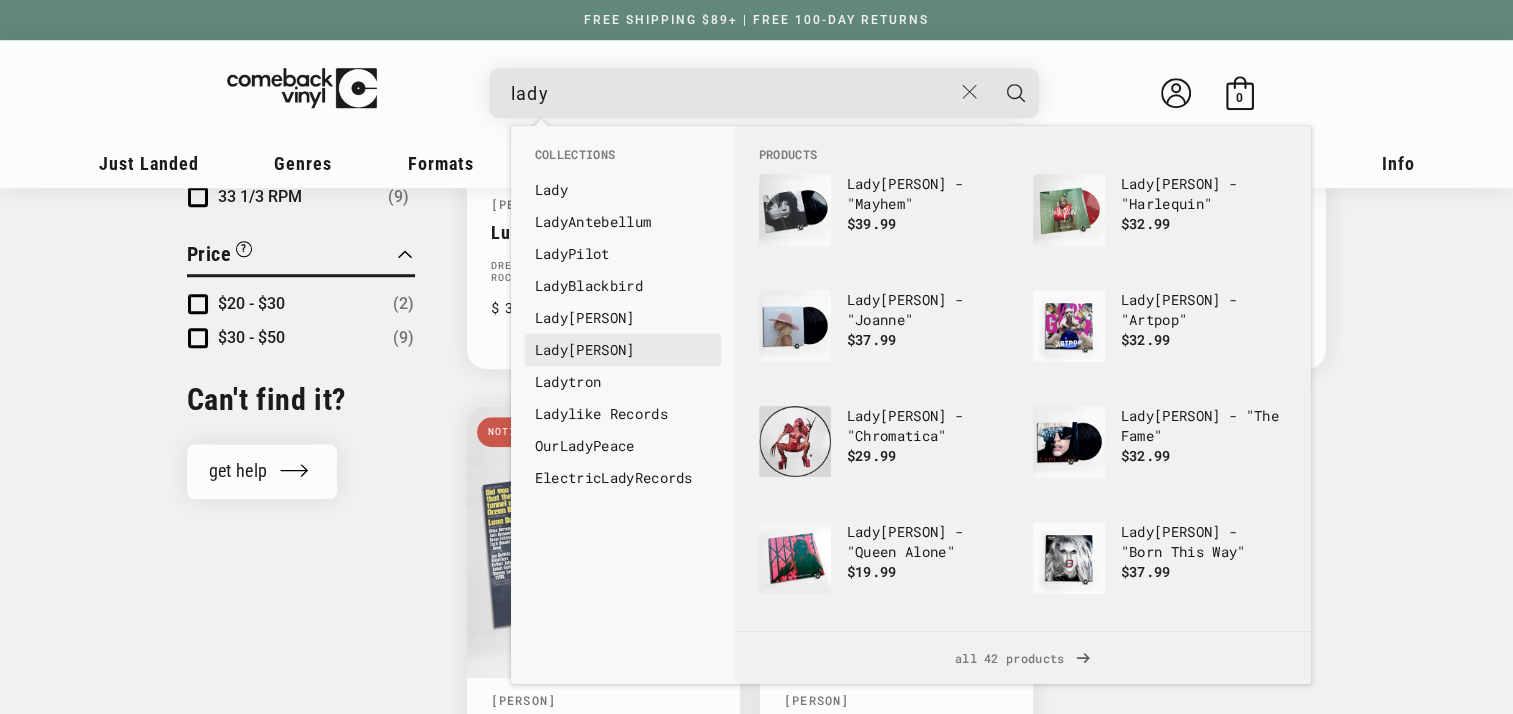 type on "lady" 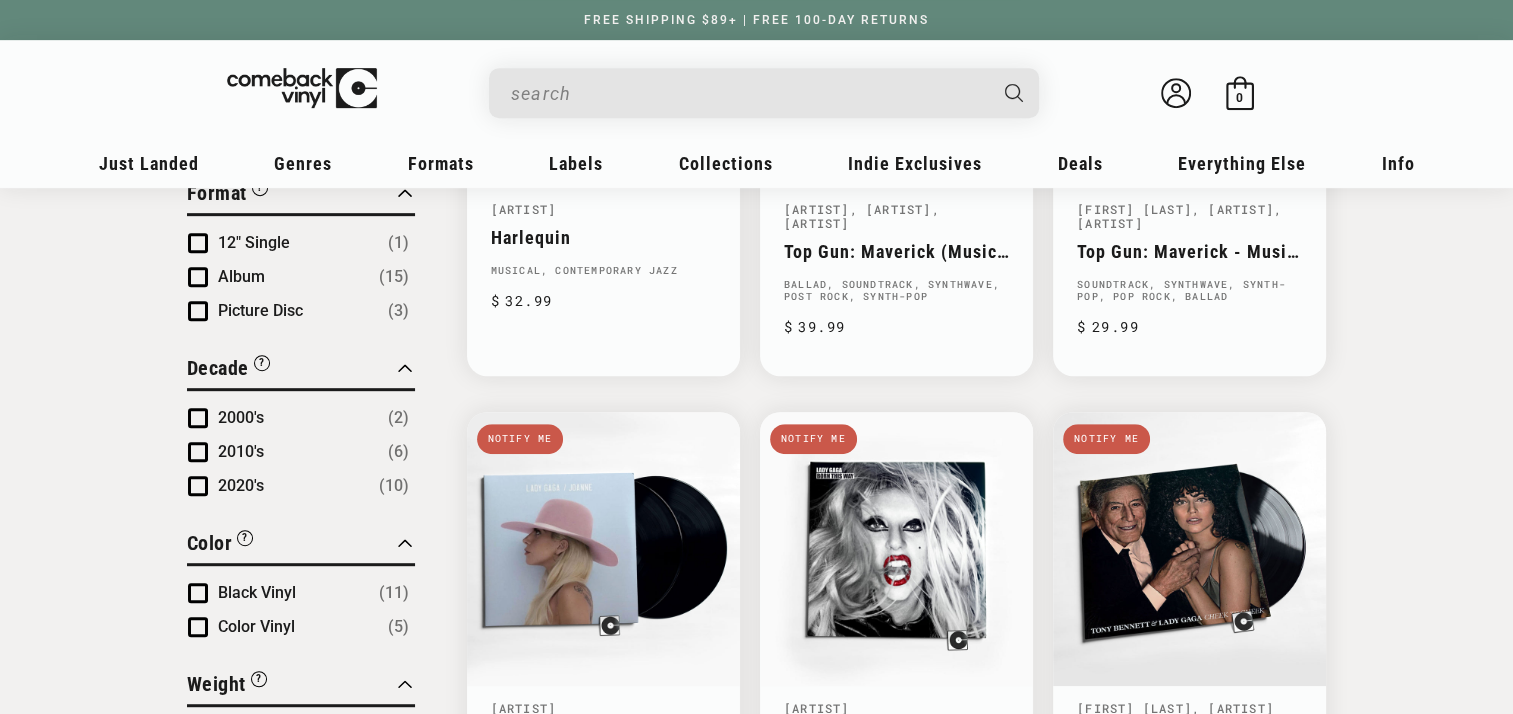 scroll, scrollTop: 0, scrollLeft: 0, axis: both 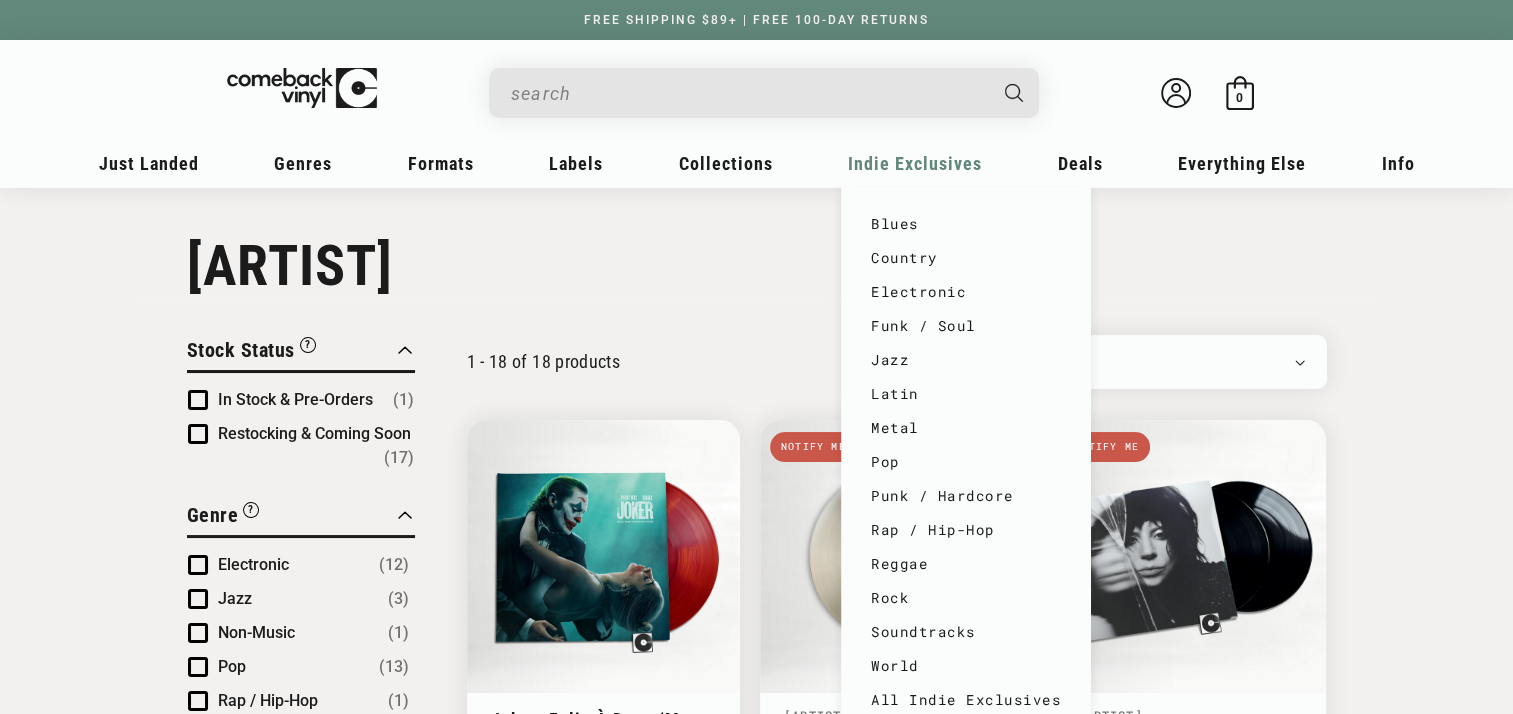 click on "Indie Exclusives" at bounding box center [149, 170] 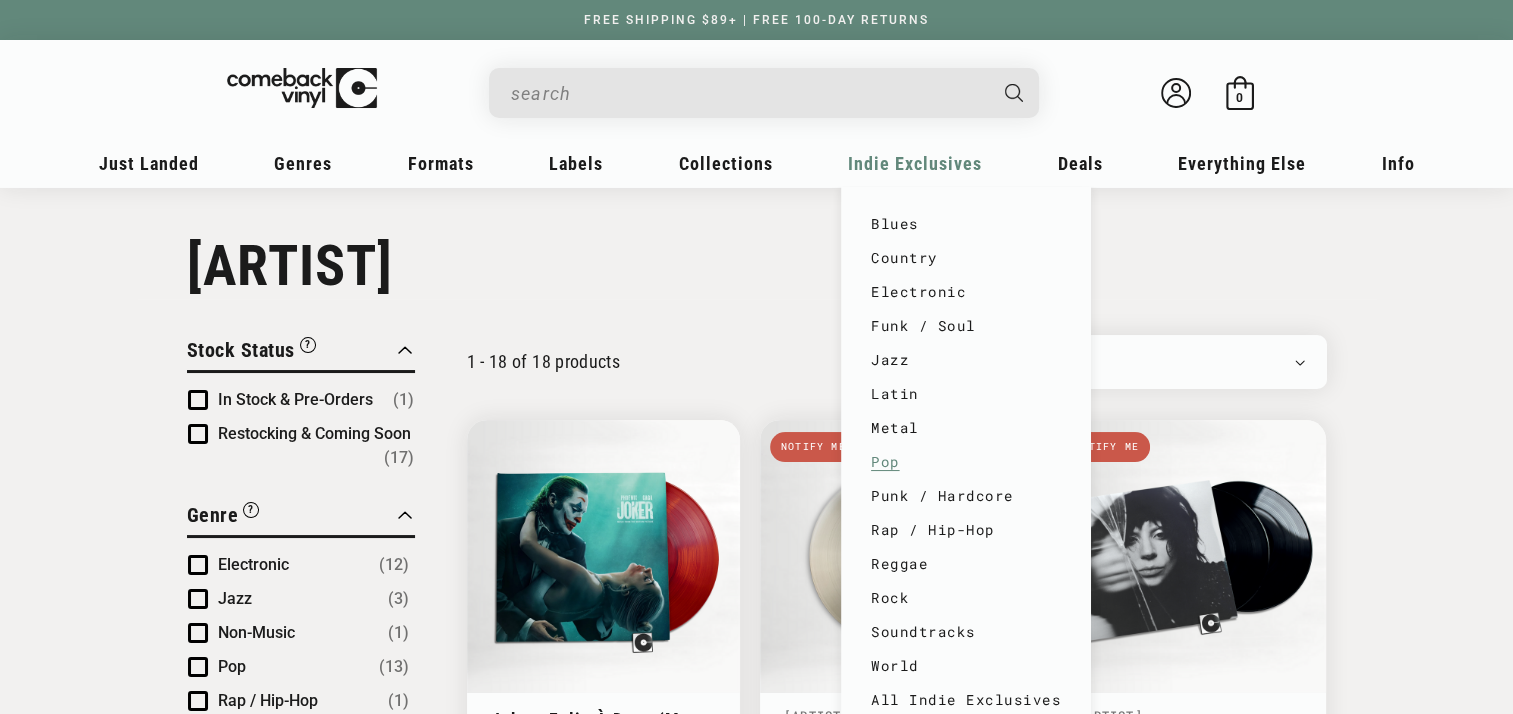 click on "Pop" at bounding box center (966, 462) 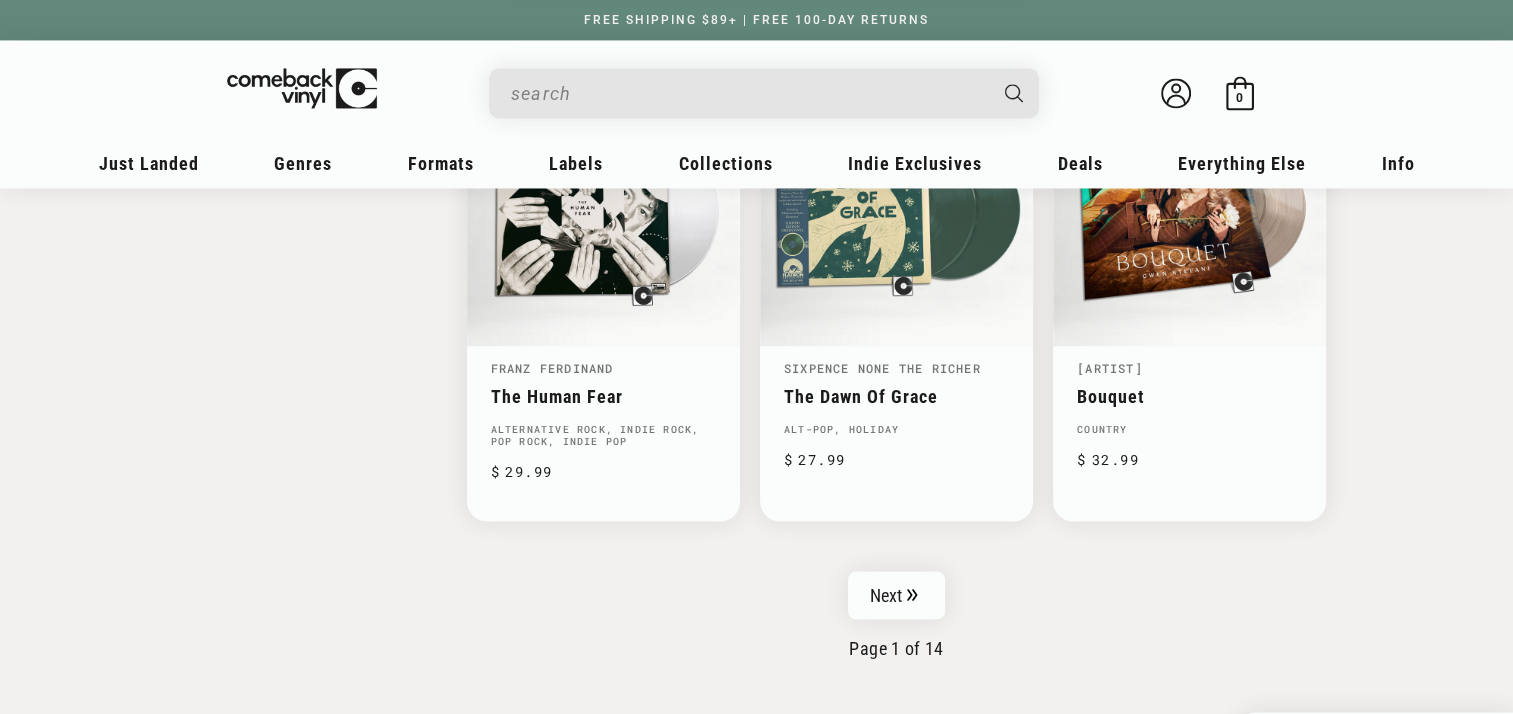 scroll, scrollTop: 3237, scrollLeft: 0, axis: vertical 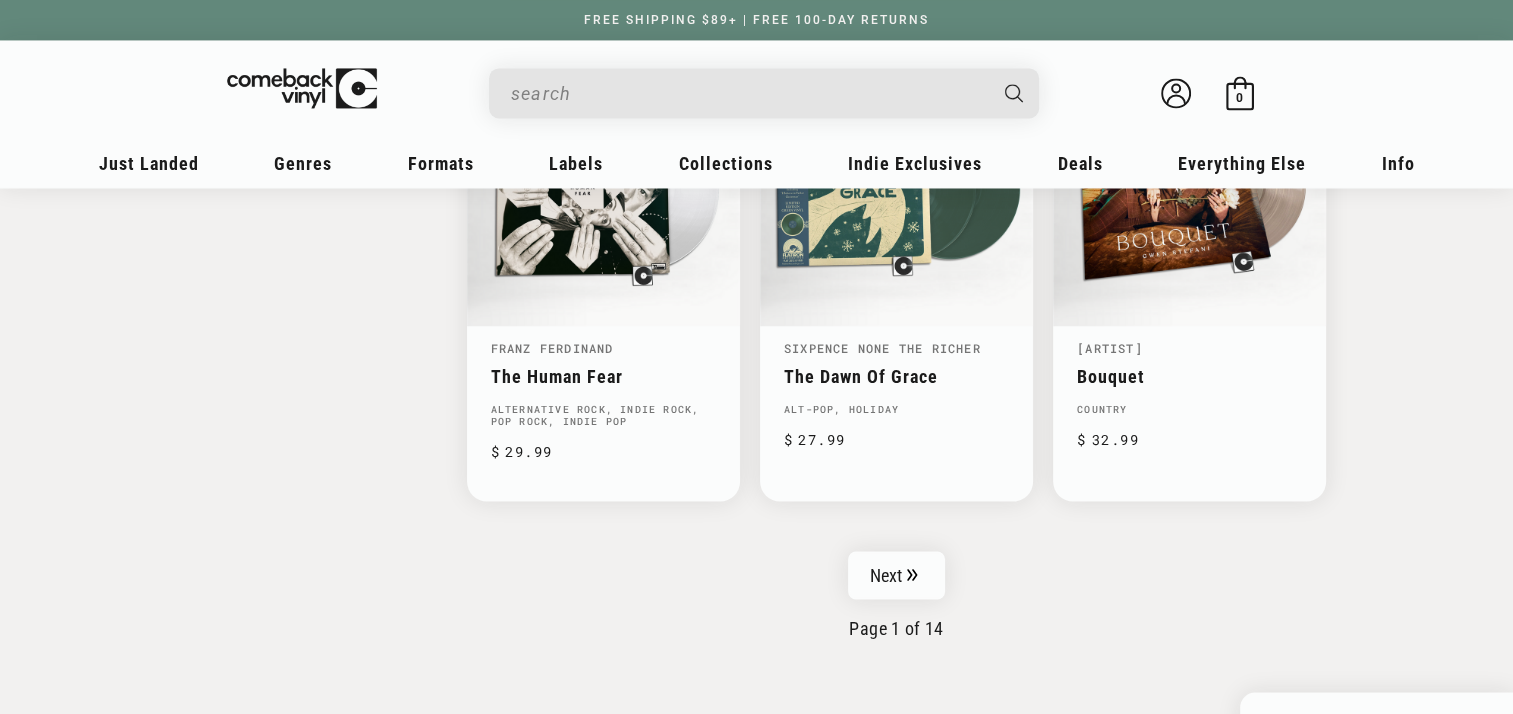 click on "Welcome back
Bag
0 0 items" at bounding box center (757, 97) 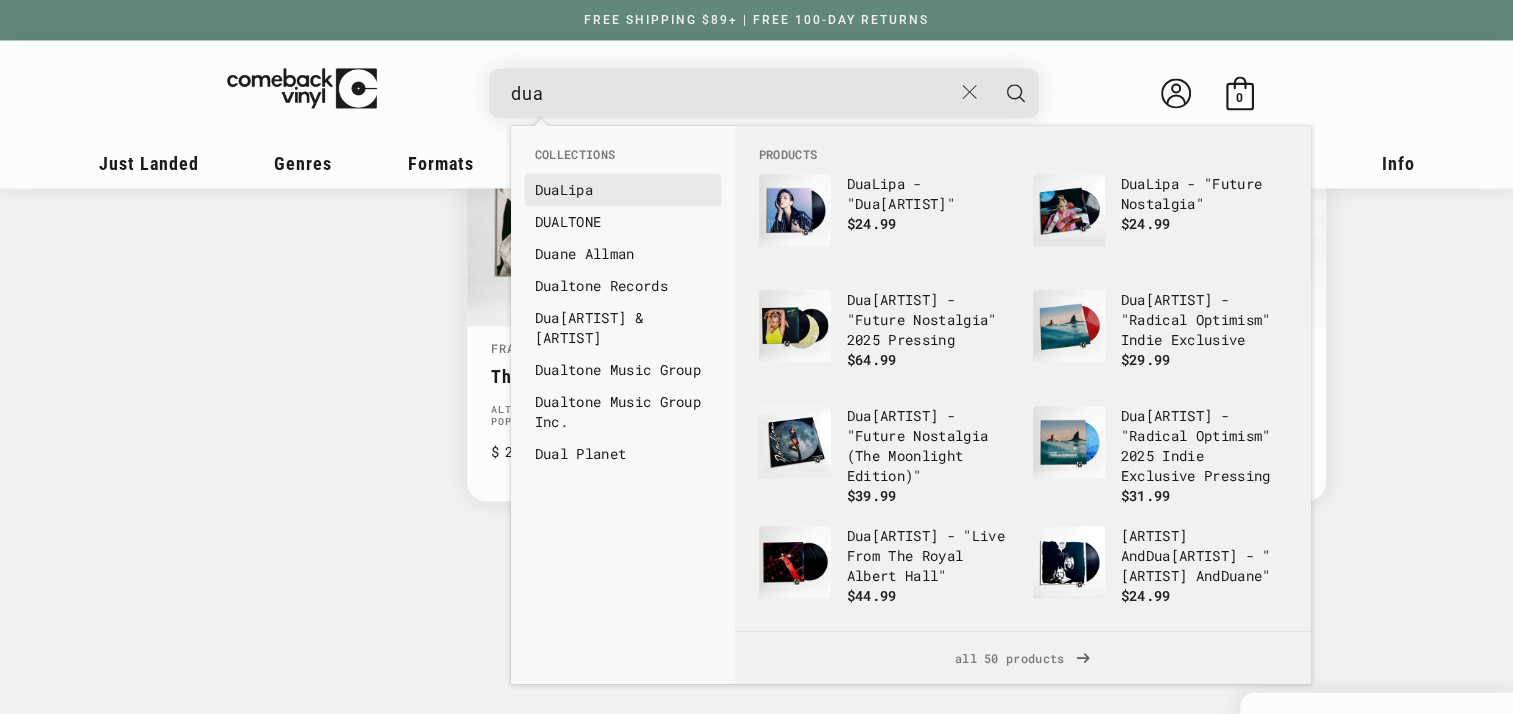 type on "dua" 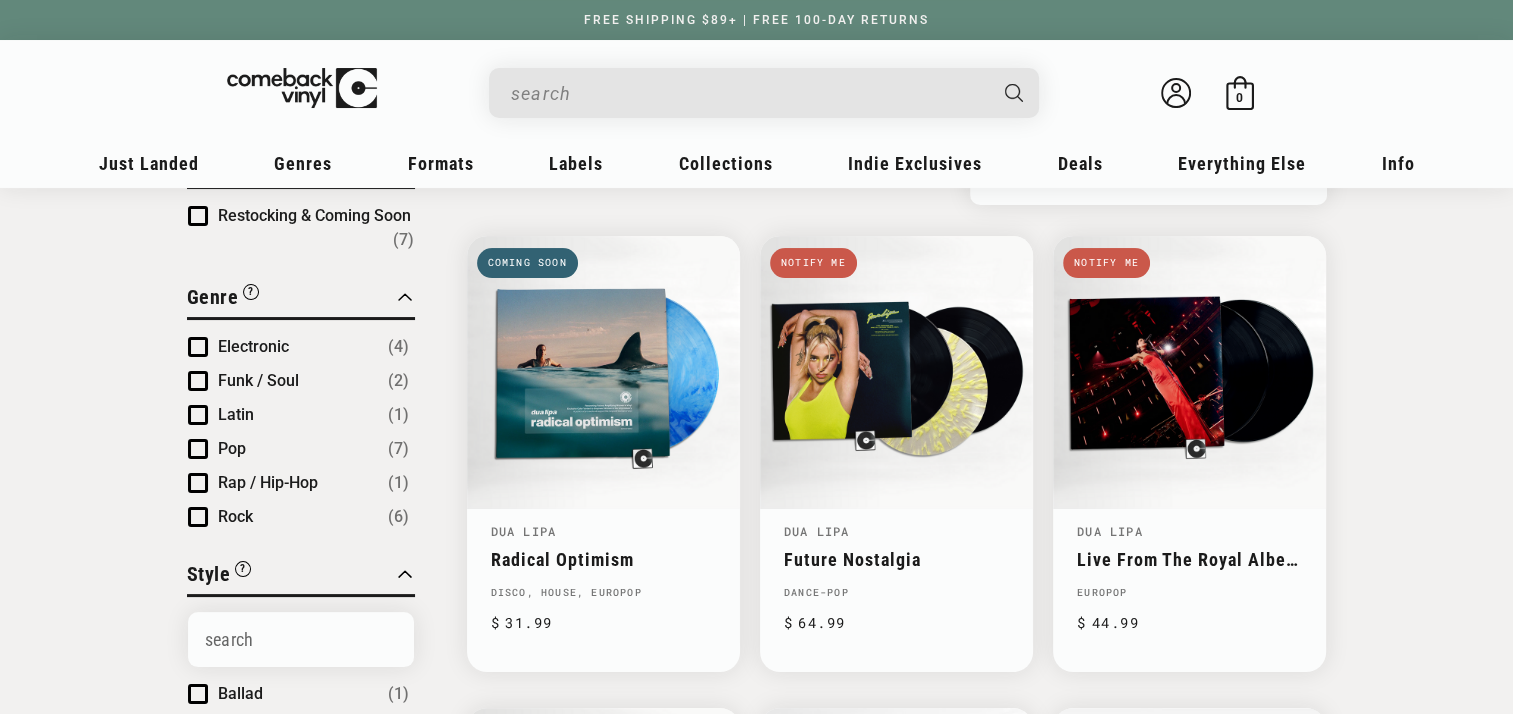 scroll, scrollTop: 195, scrollLeft: 0, axis: vertical 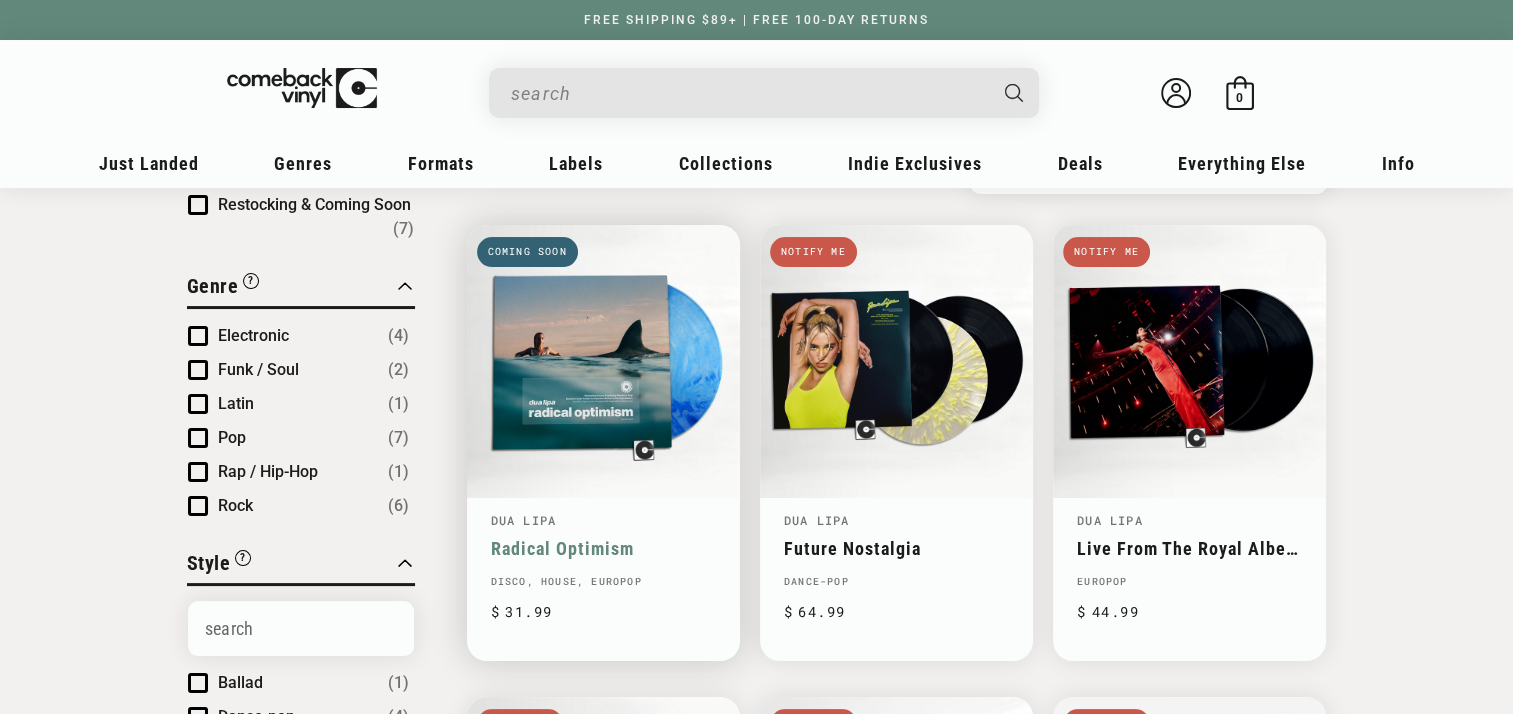 click on "Radical Optimism" at bounding box center [603, 548] 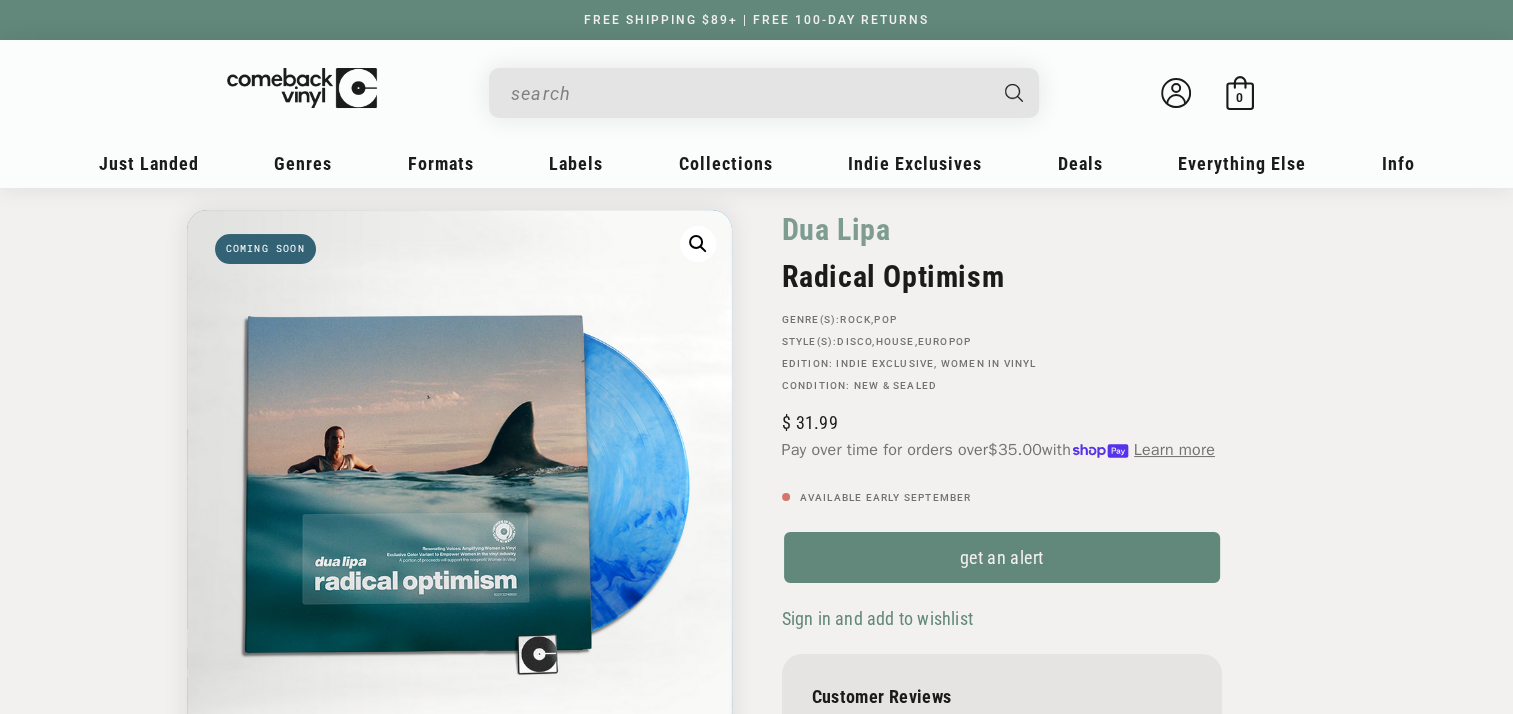 scroll, scrollTop: 79, scrollLeft: 0, axis: vertical 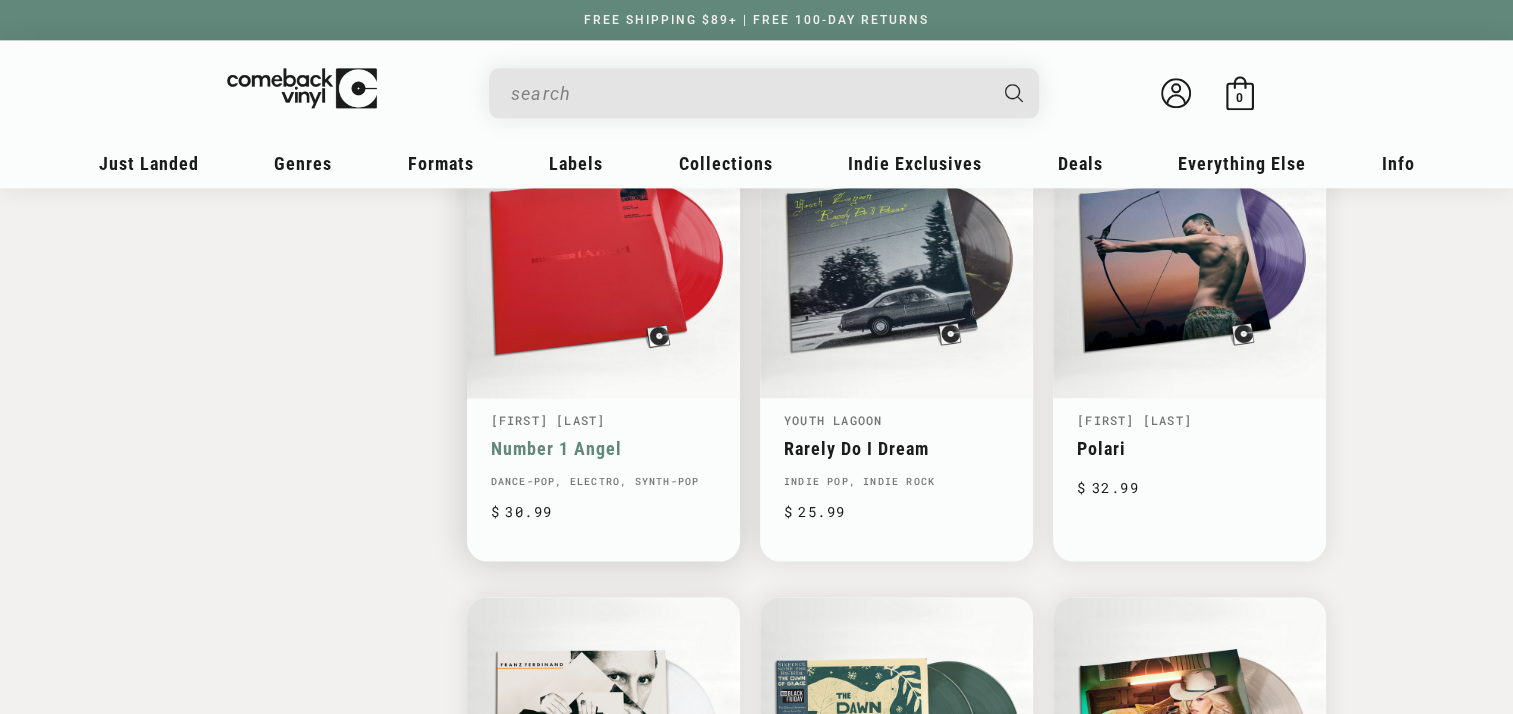 click on "Number 1 Angel" at bounding box center [603, 448] 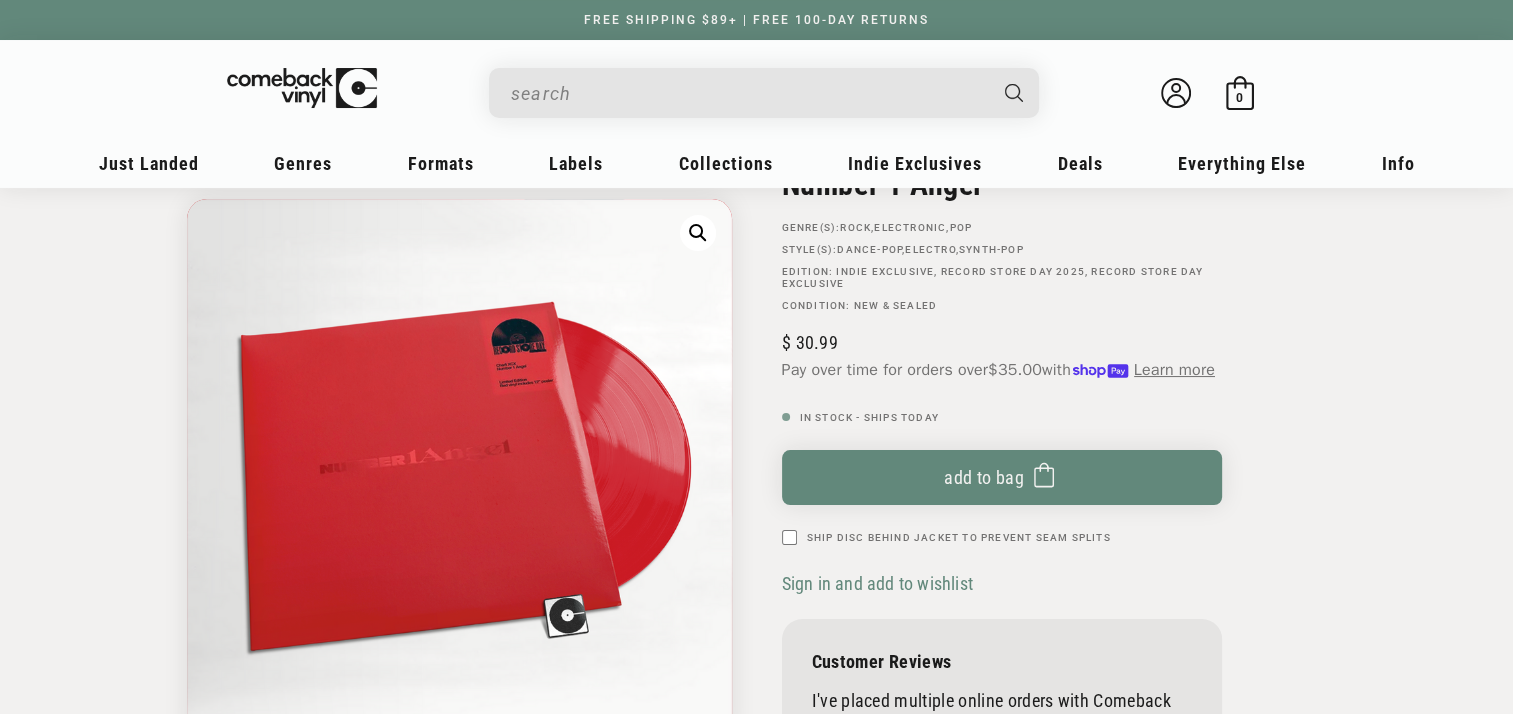 scroll, scrollTop: 176, scrollLeft: 0, axis: vertical 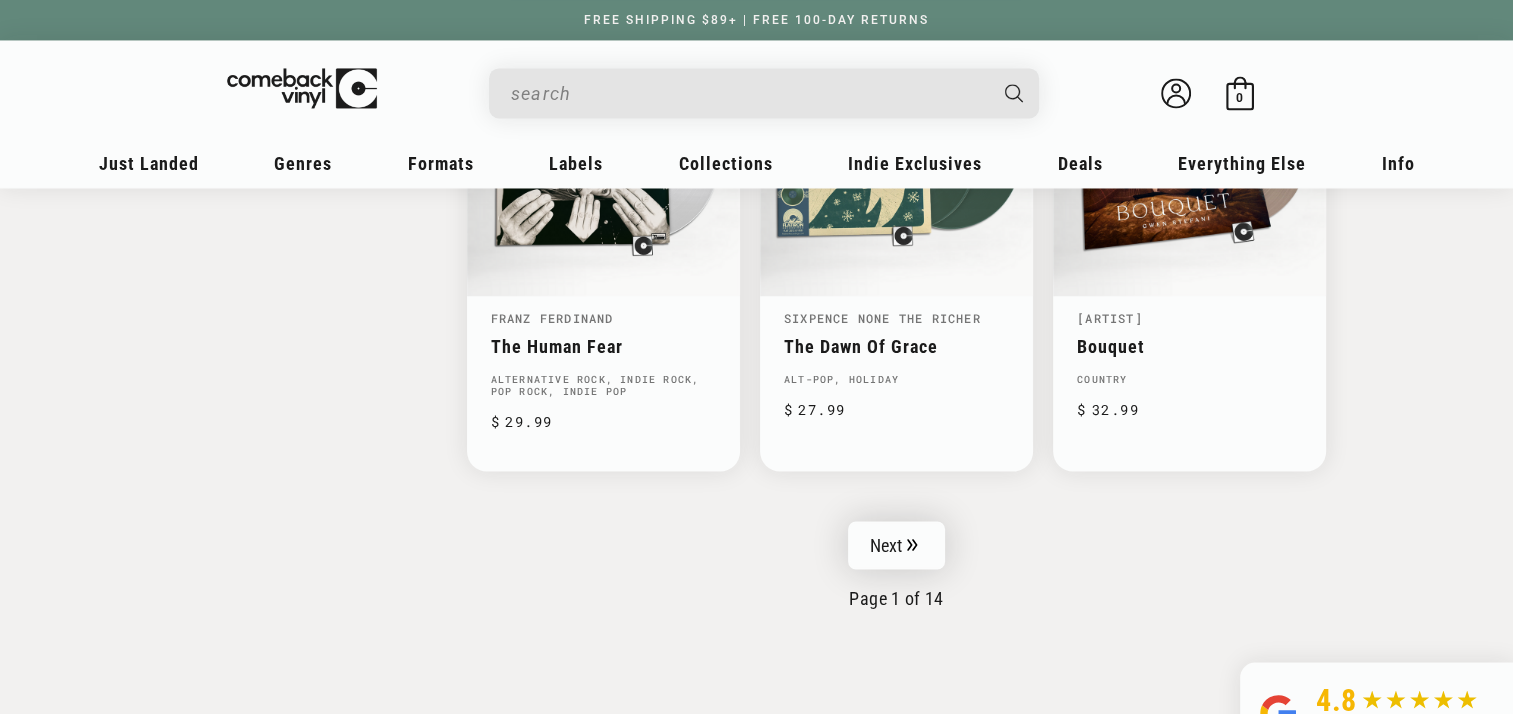 click 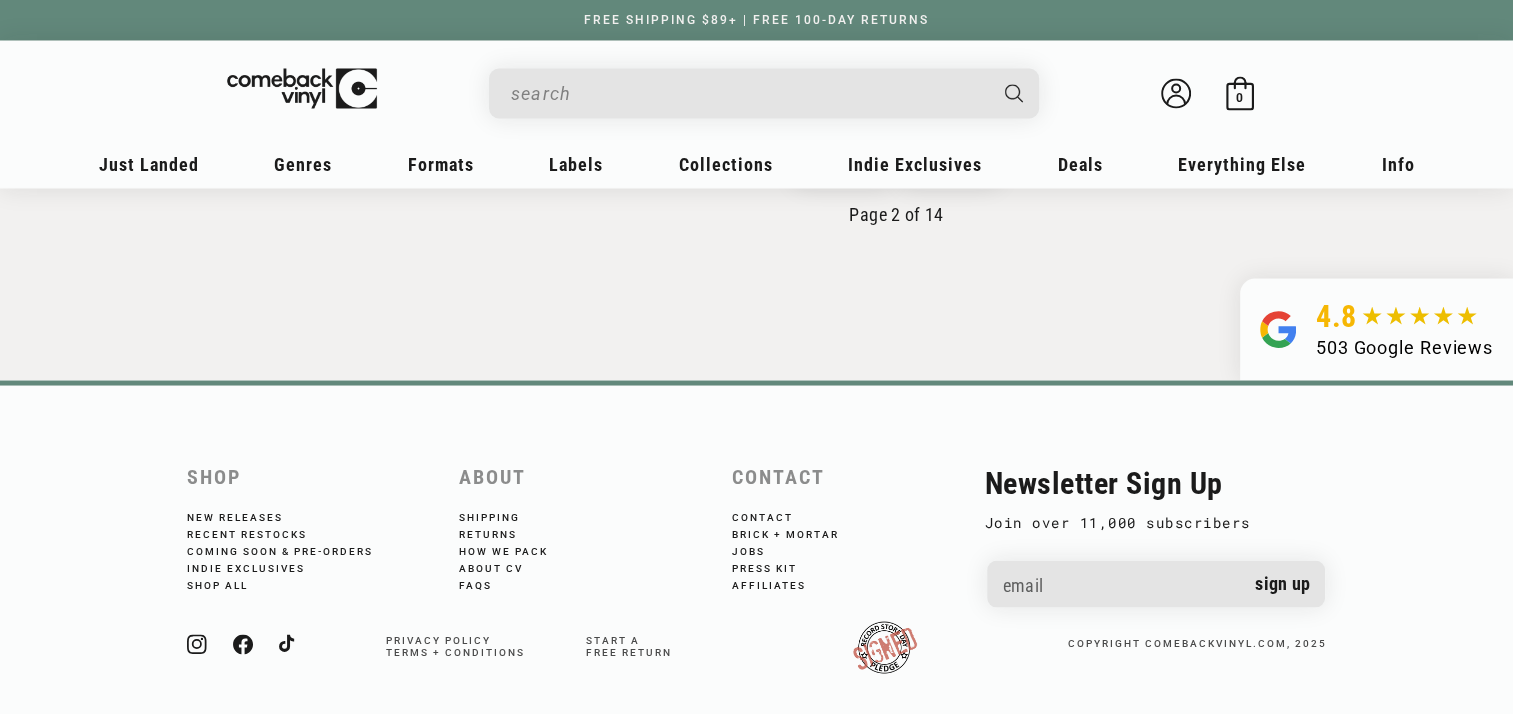 scroll, scrollTop: 3390, scrollLeft: 0, axis: vertical 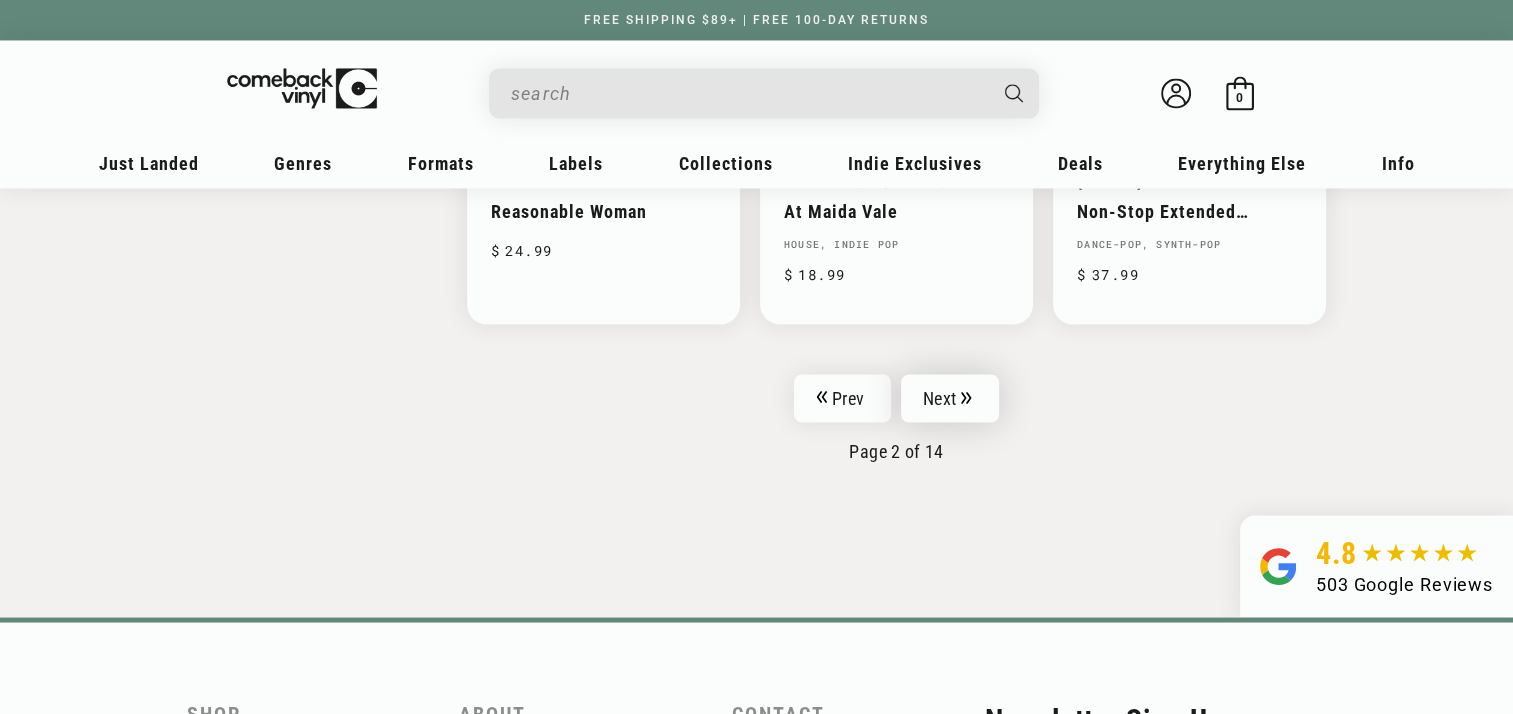 click on "Next" at bounding box center [950, 398] 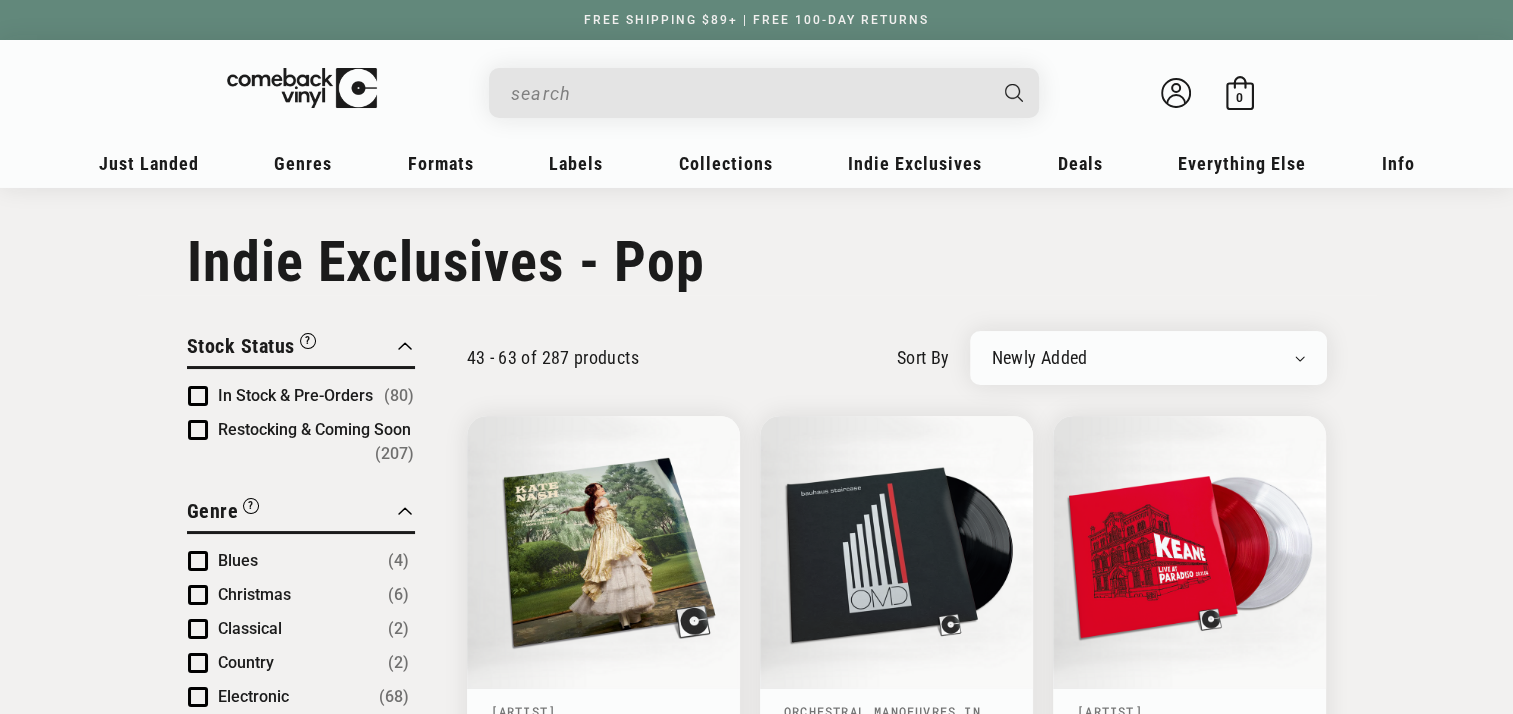 scroll, scrollTop: 0, scrollLeft: 0, axis: both 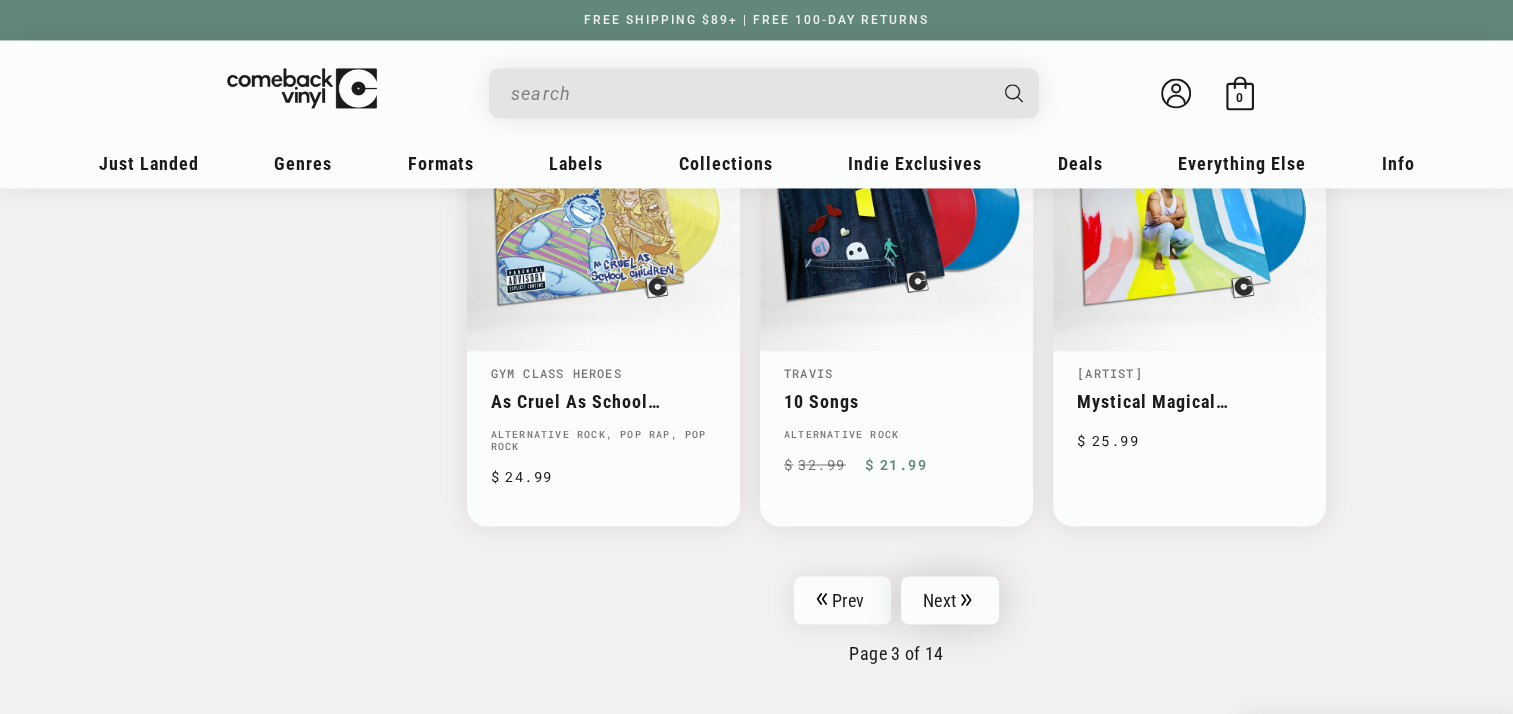 click on "Next" at bounding box center (950, 600) 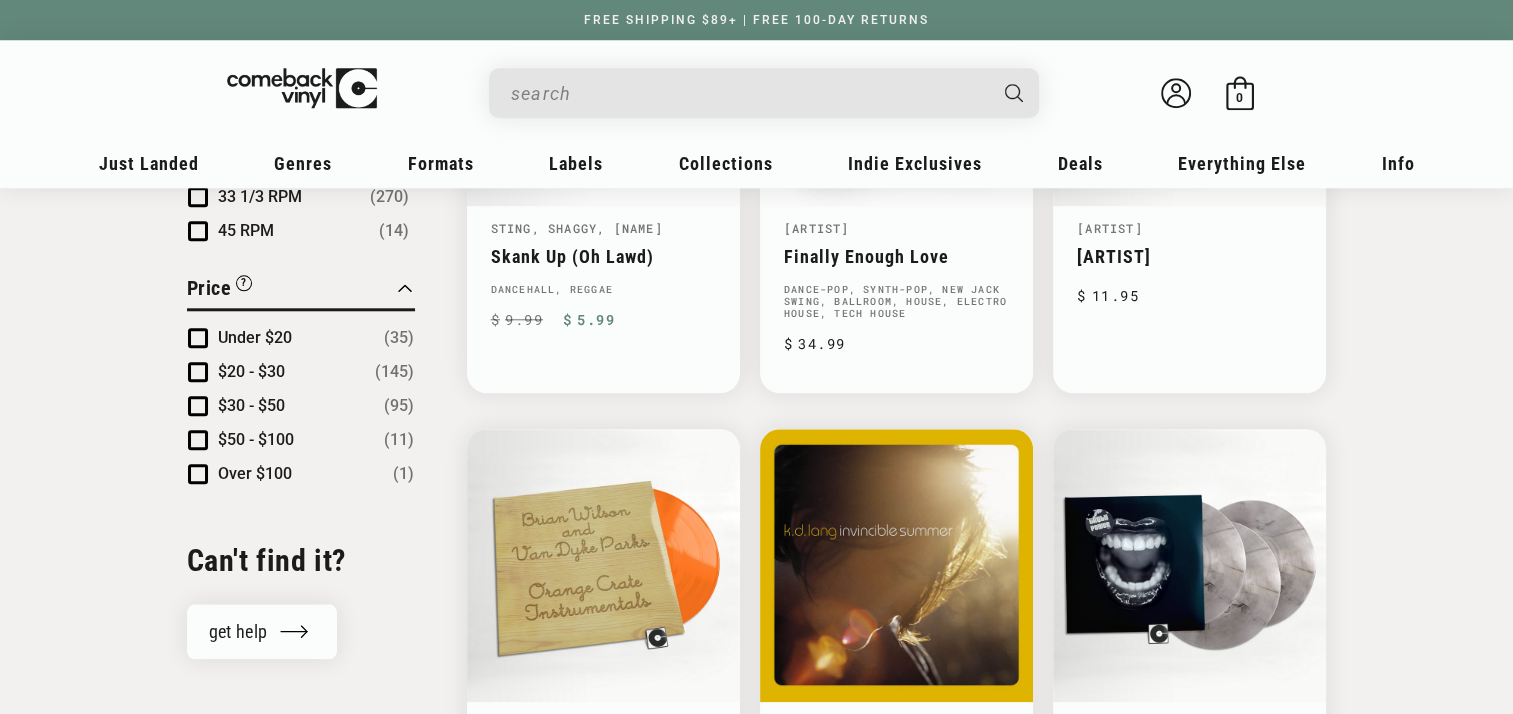 scroll, scrollTop: 1919, scrollLeft: 0, axis: vertical 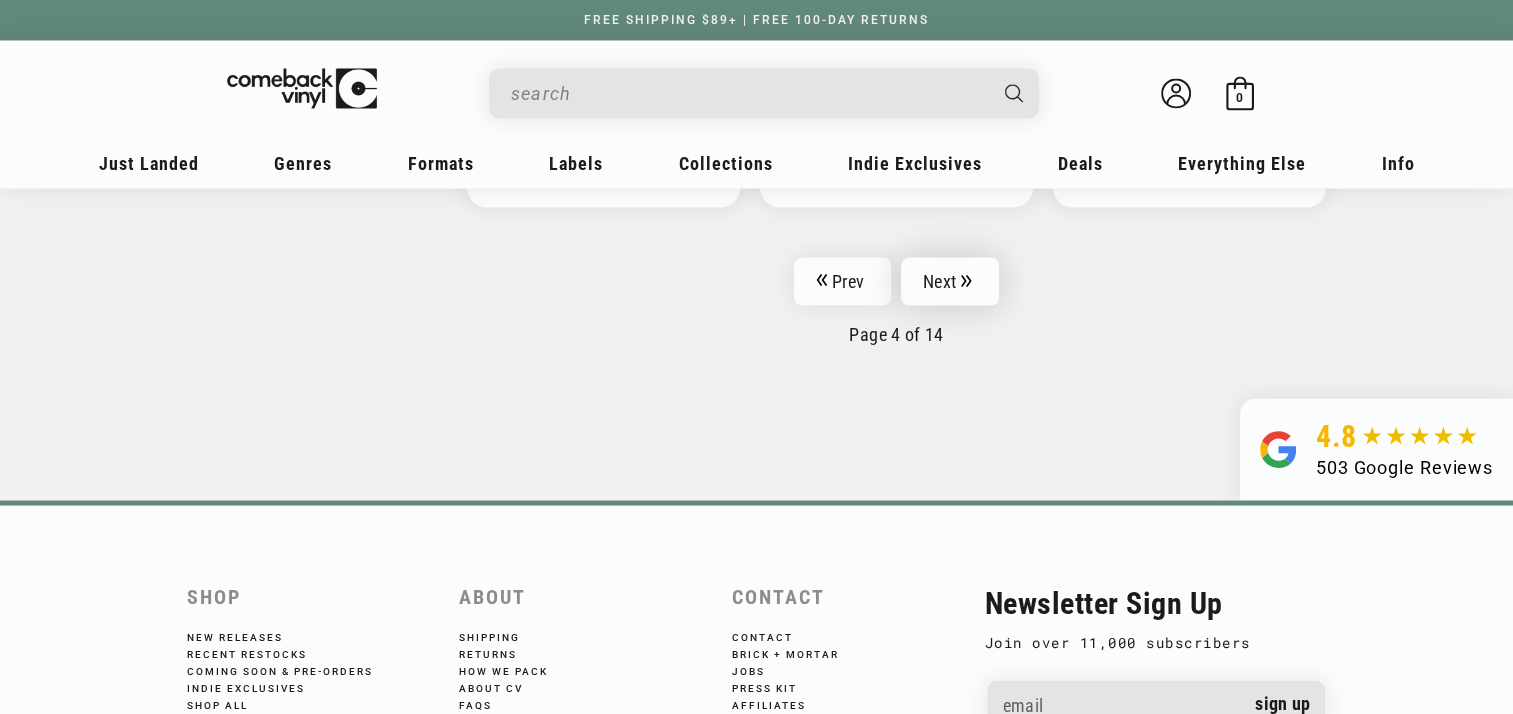 click on "Next" at bounding box center (950, 281) 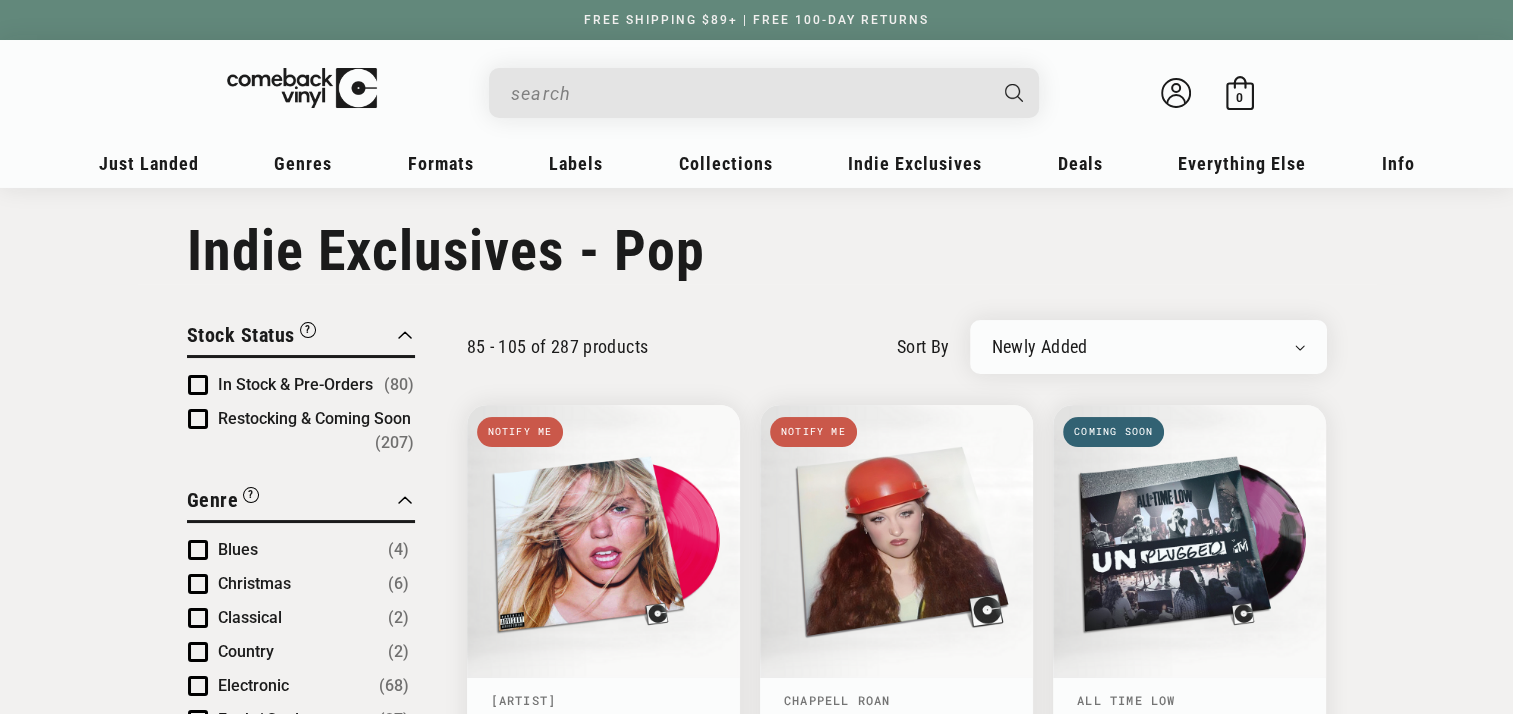 scroll, scrollTop: 0, scrollLeft: 0, axis: both 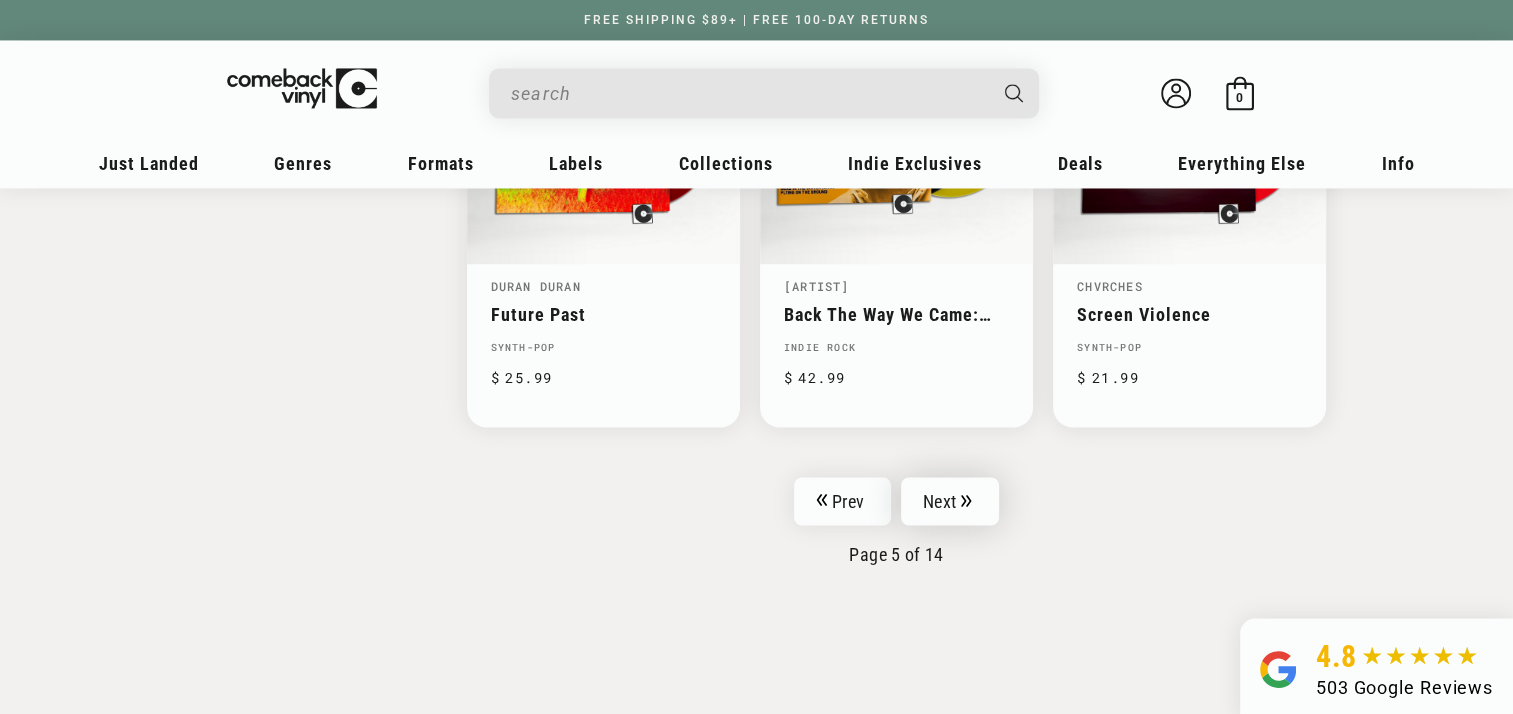 click on "Next" at bounding box center [950, 501] 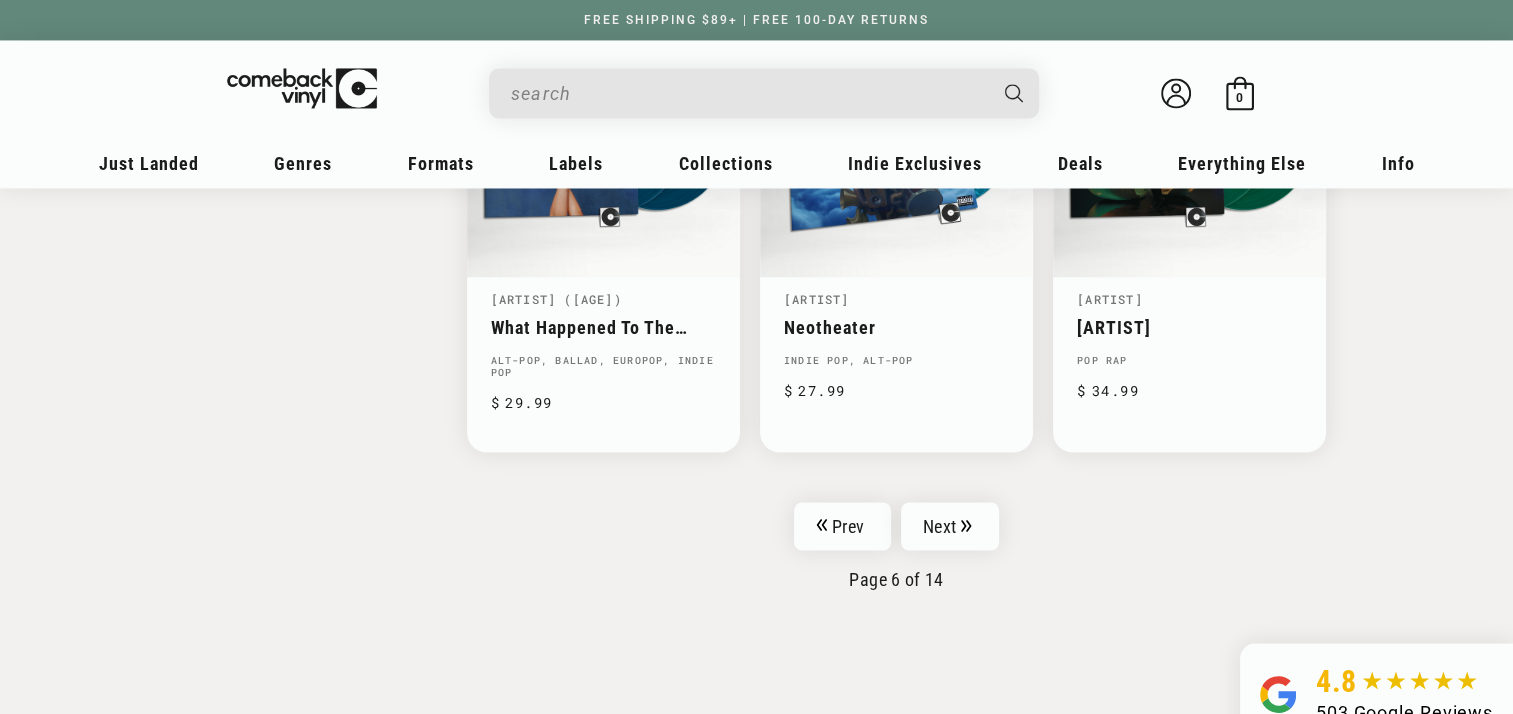 scroll, scrollTop: 3299, scrollLeft: 0, axis: vertical 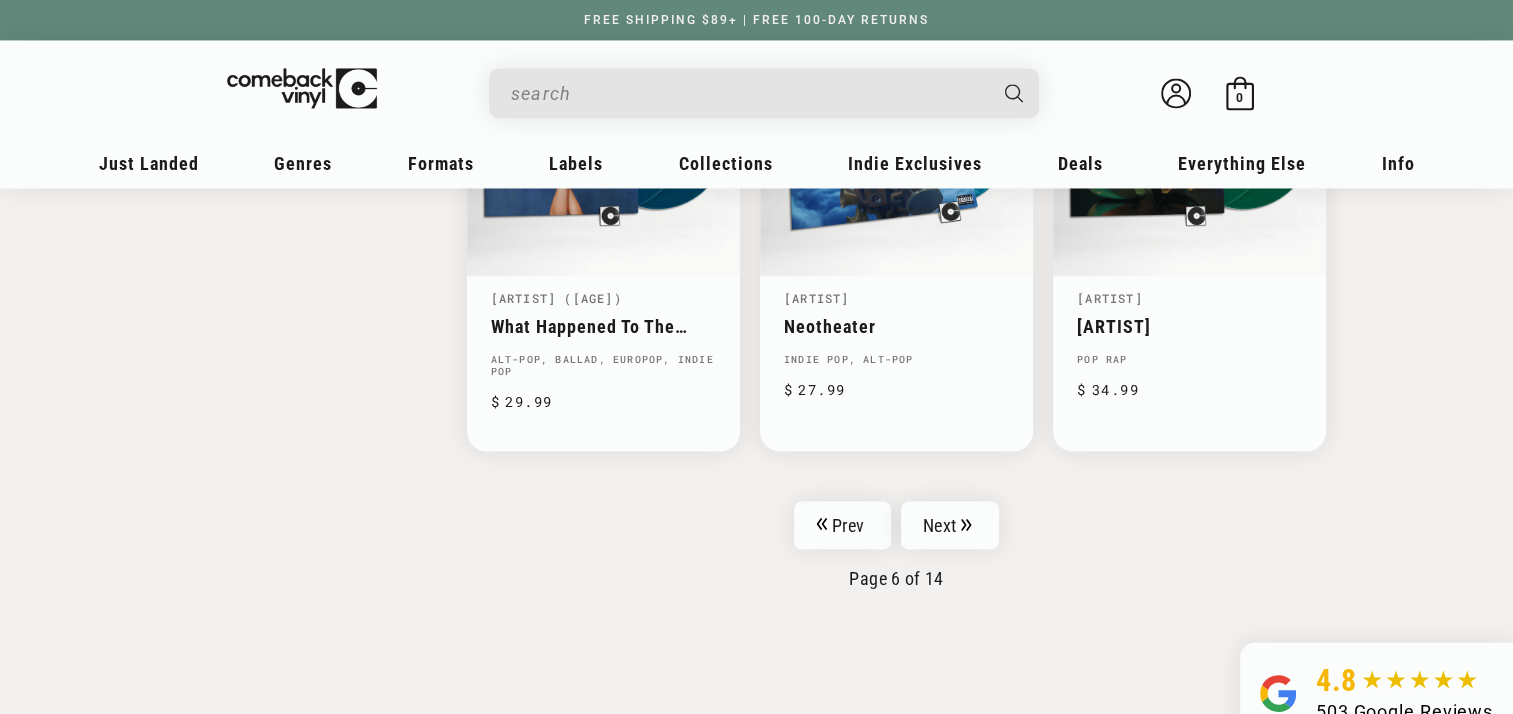 click at bounding box center [748, 93] 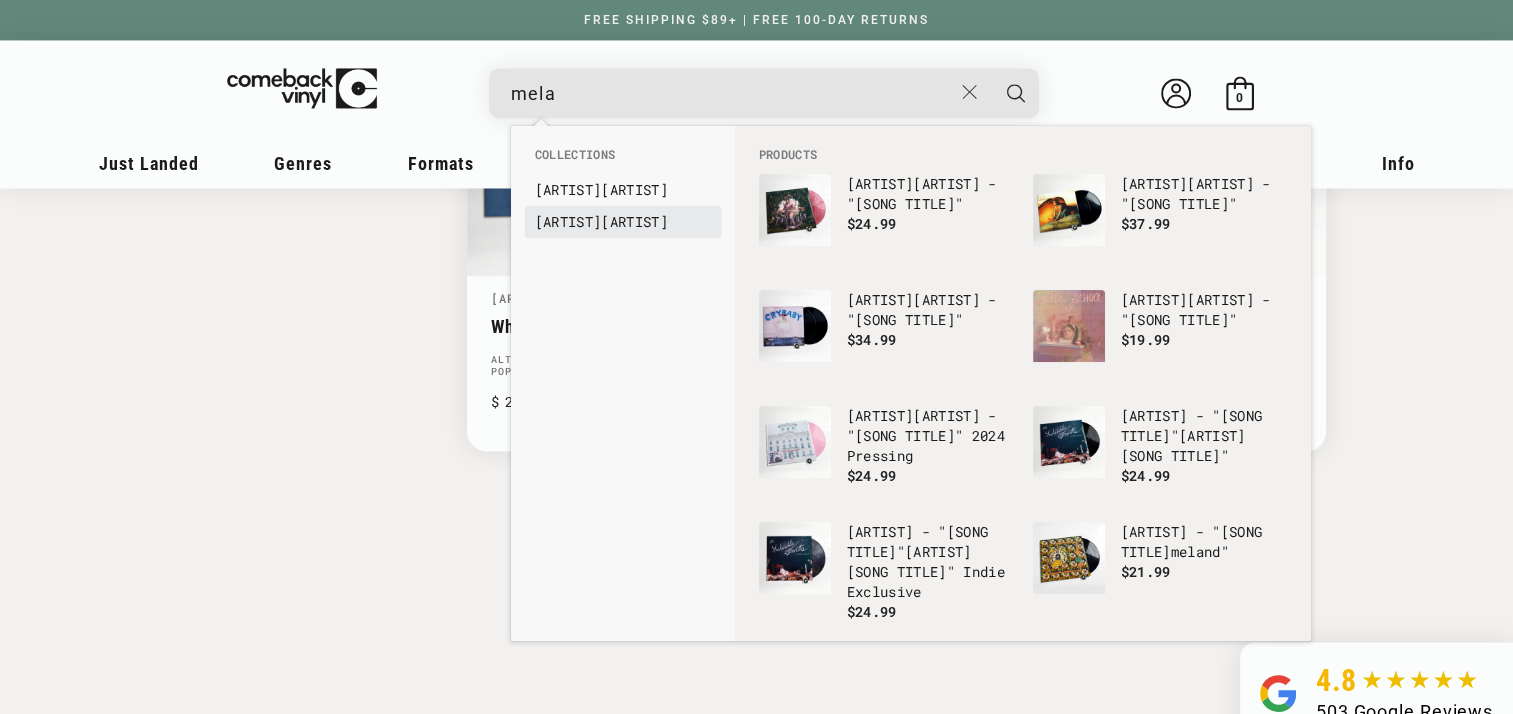 type on "mela" 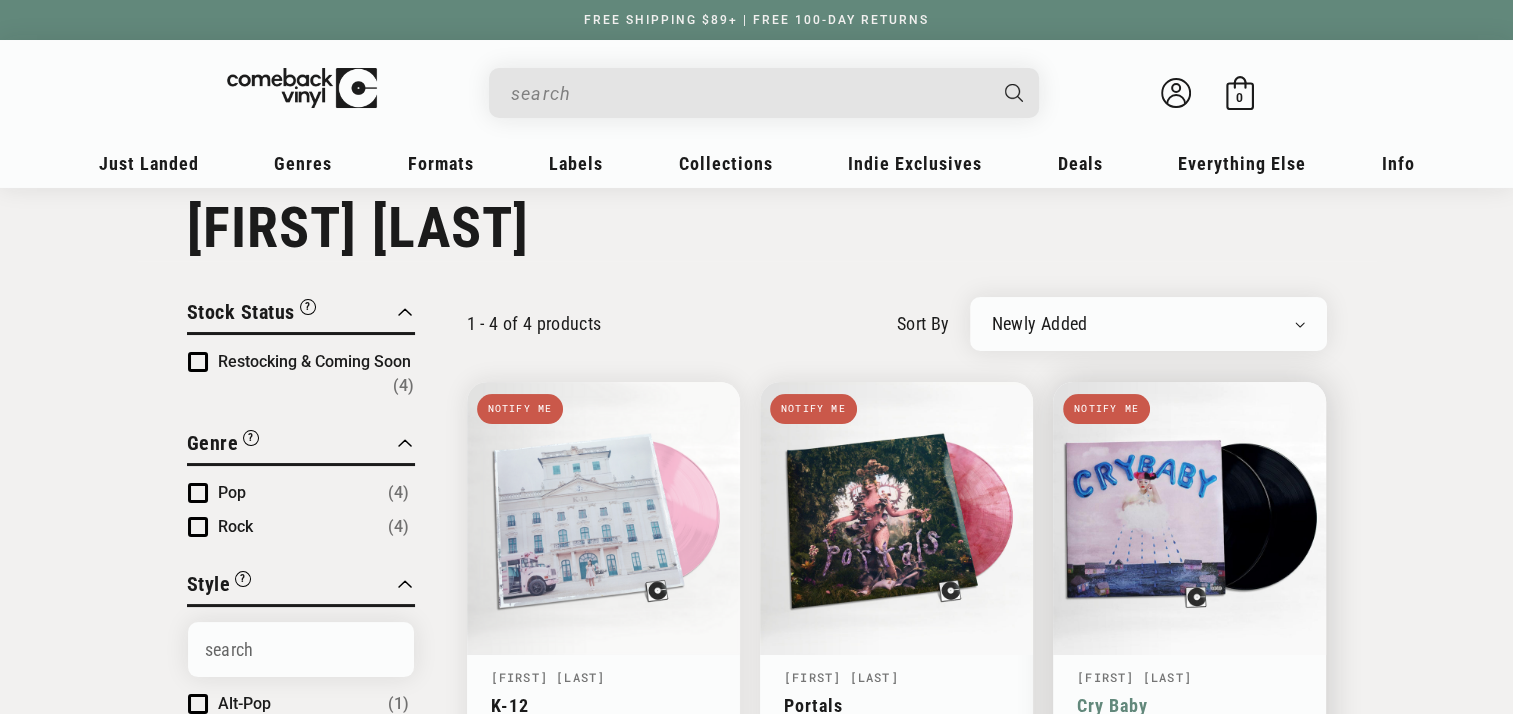 scroll, scrollTop: 0, scrollLeft: 0, axis: both 